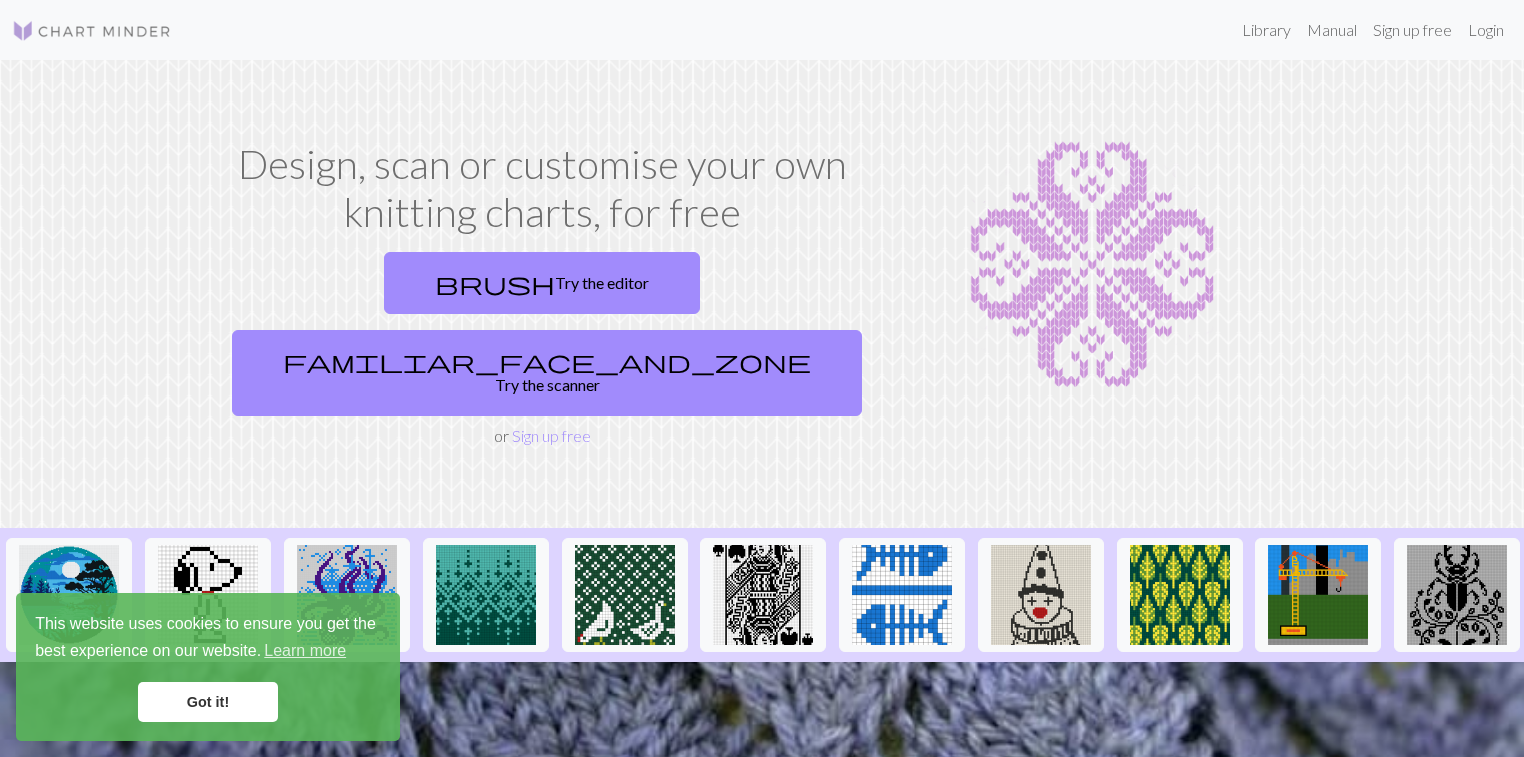 scroll, scrollTop: 0, scrollLeft: 0, axis: both 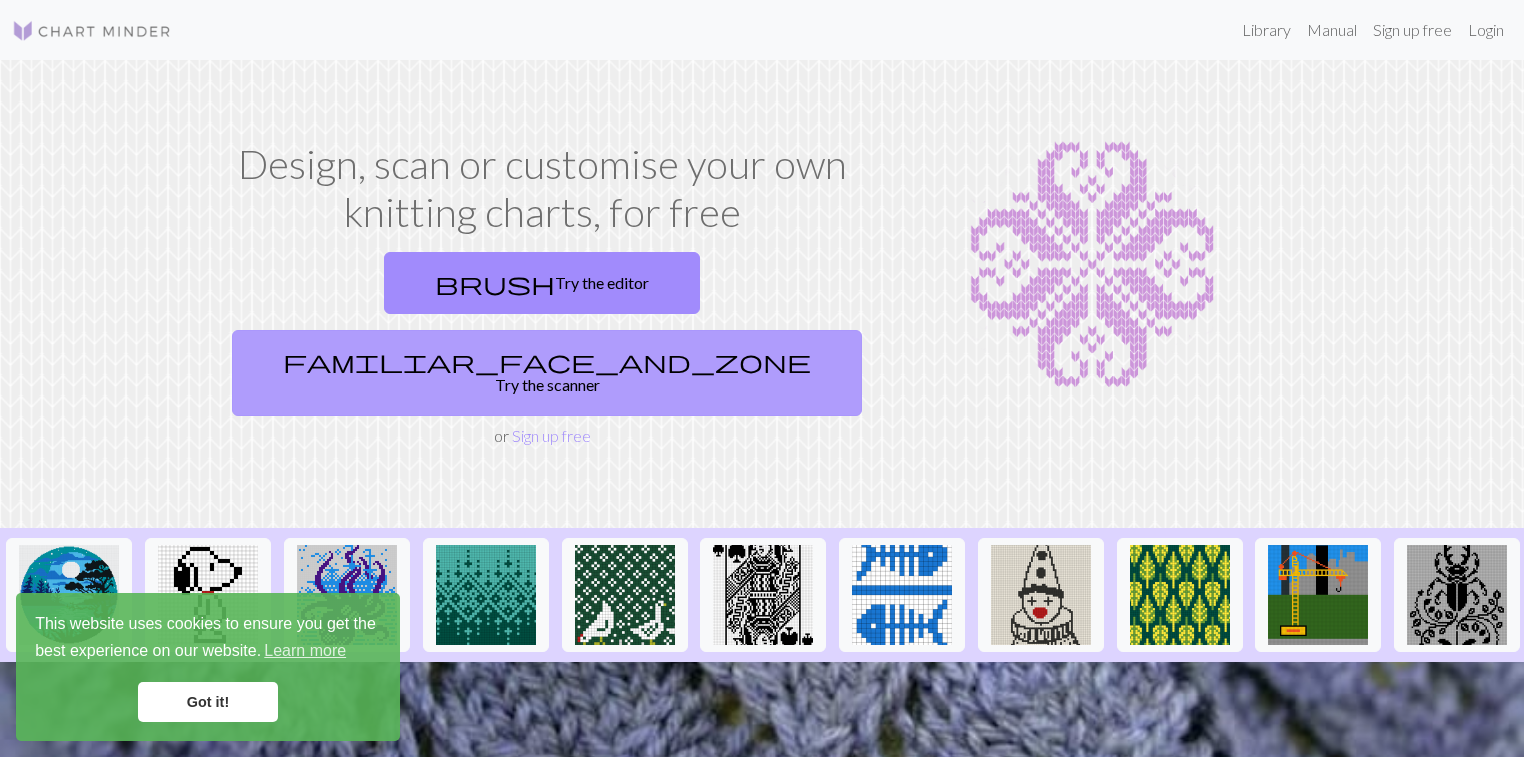 click on "familiar_face_and_zone" at bounding box center [547, 361] 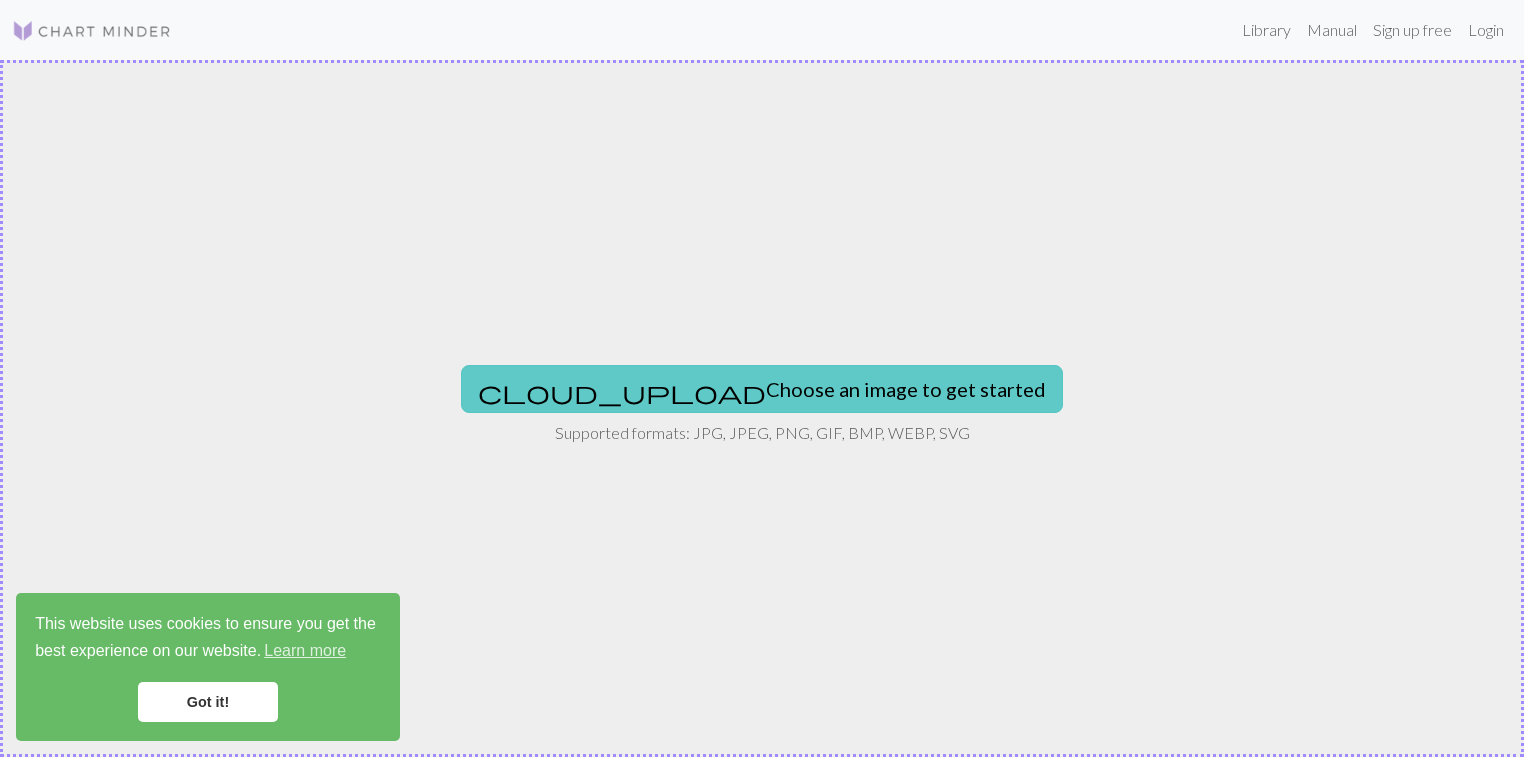 click on "cloud_upload  Choose an image to get started" at bounding box center [762, 389] 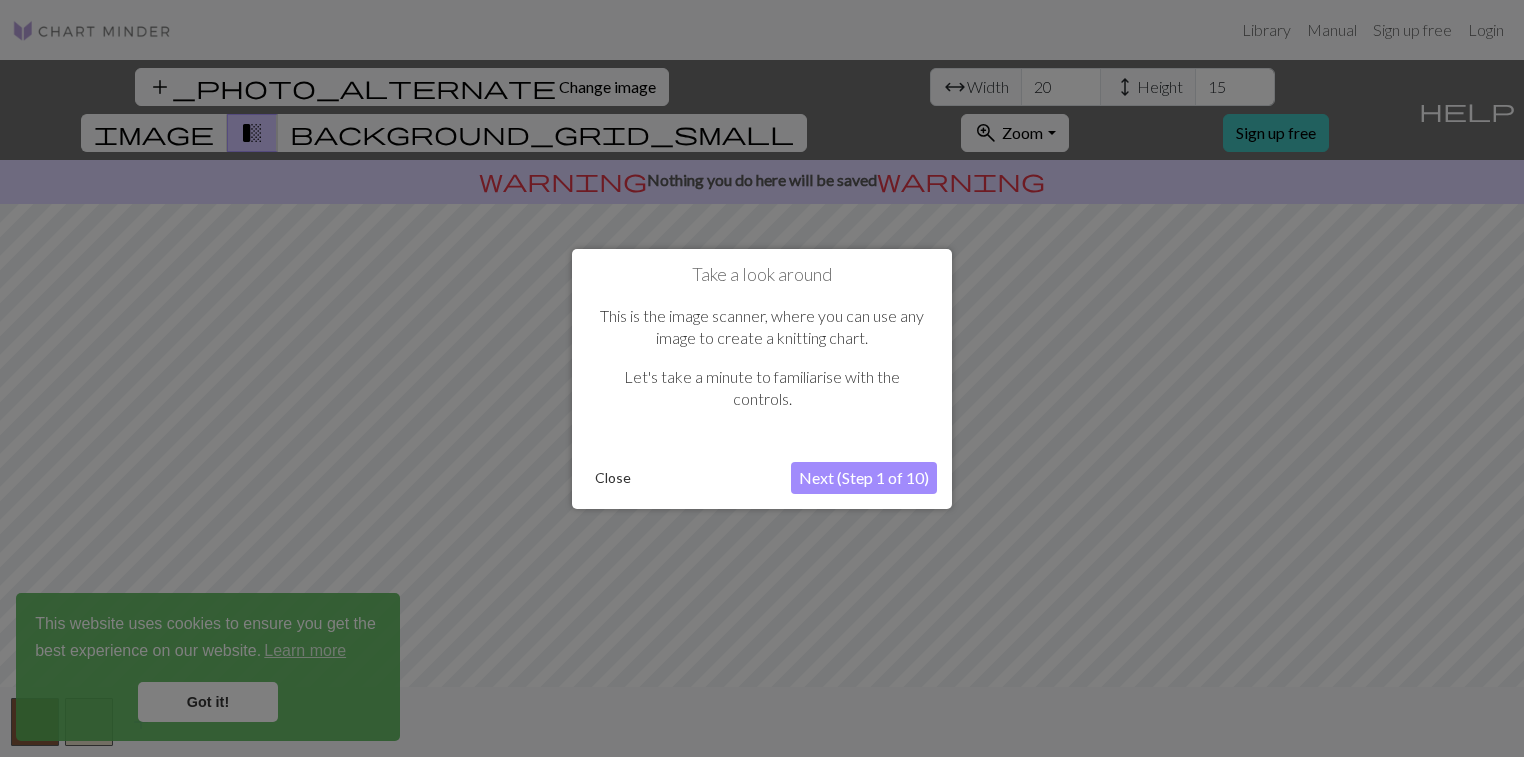 click on "Close" at bounding box center (613, 478) 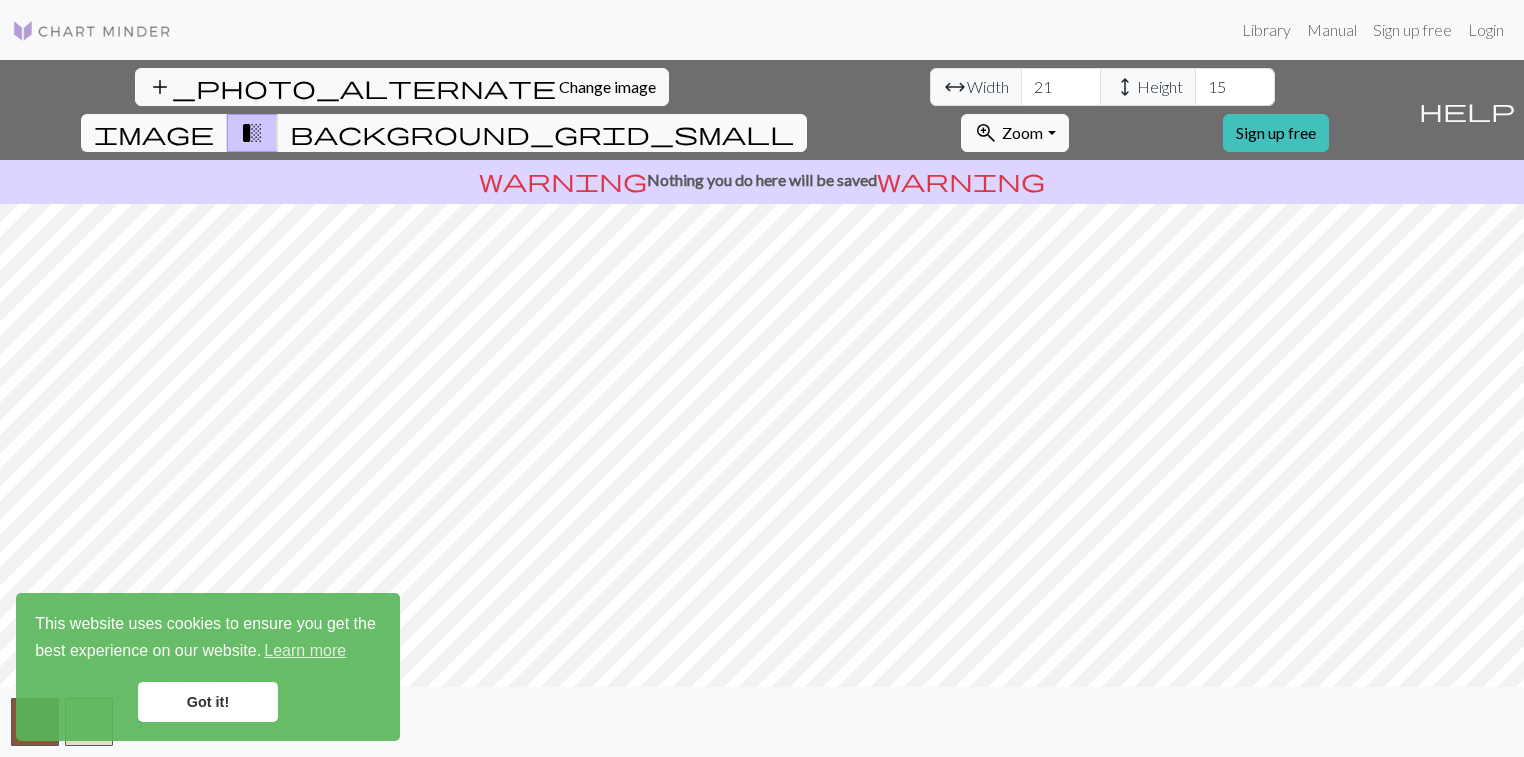 click on "21" at bounding box center [1061, 87] 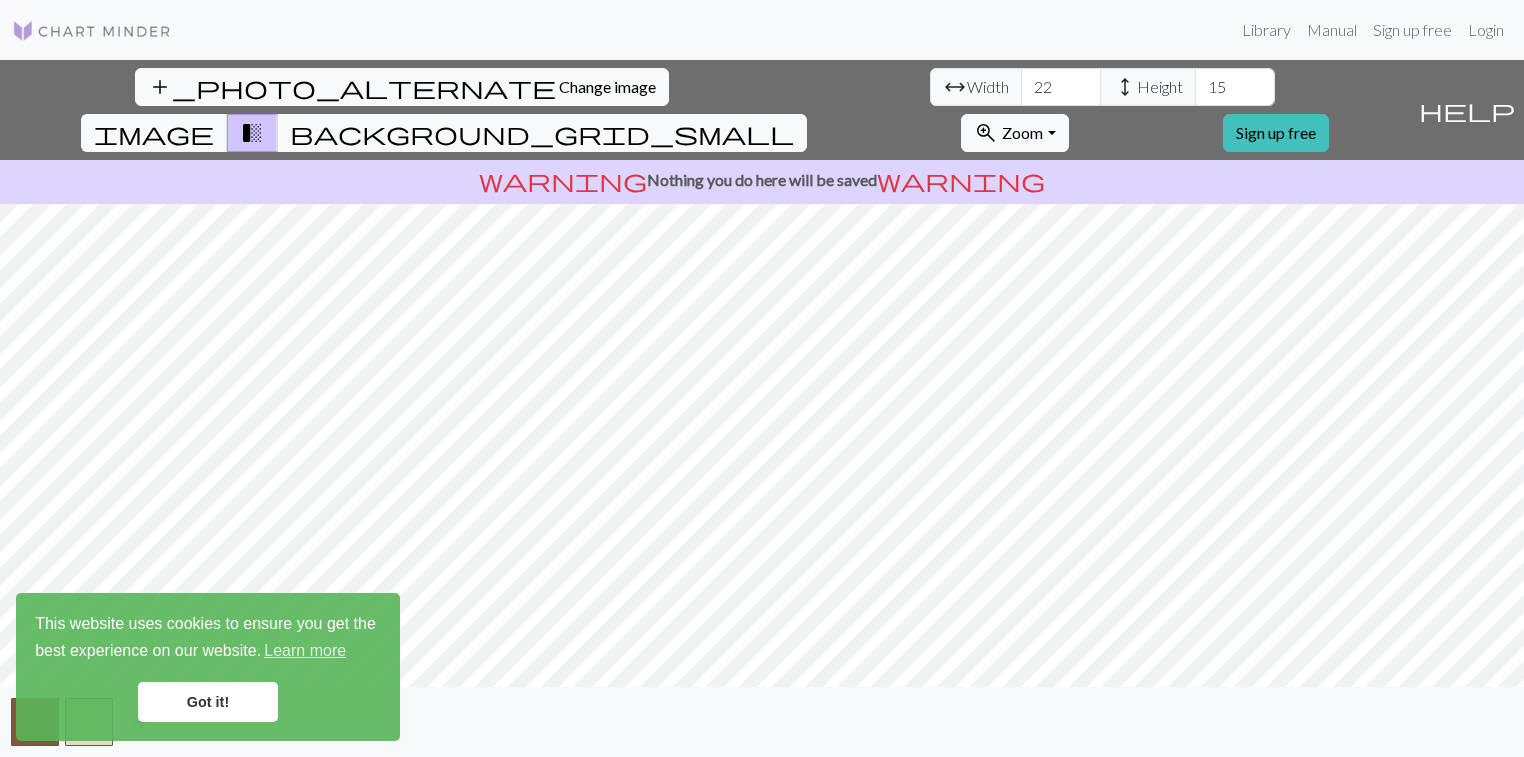 click on "22" at bounding box center [1061, 87] 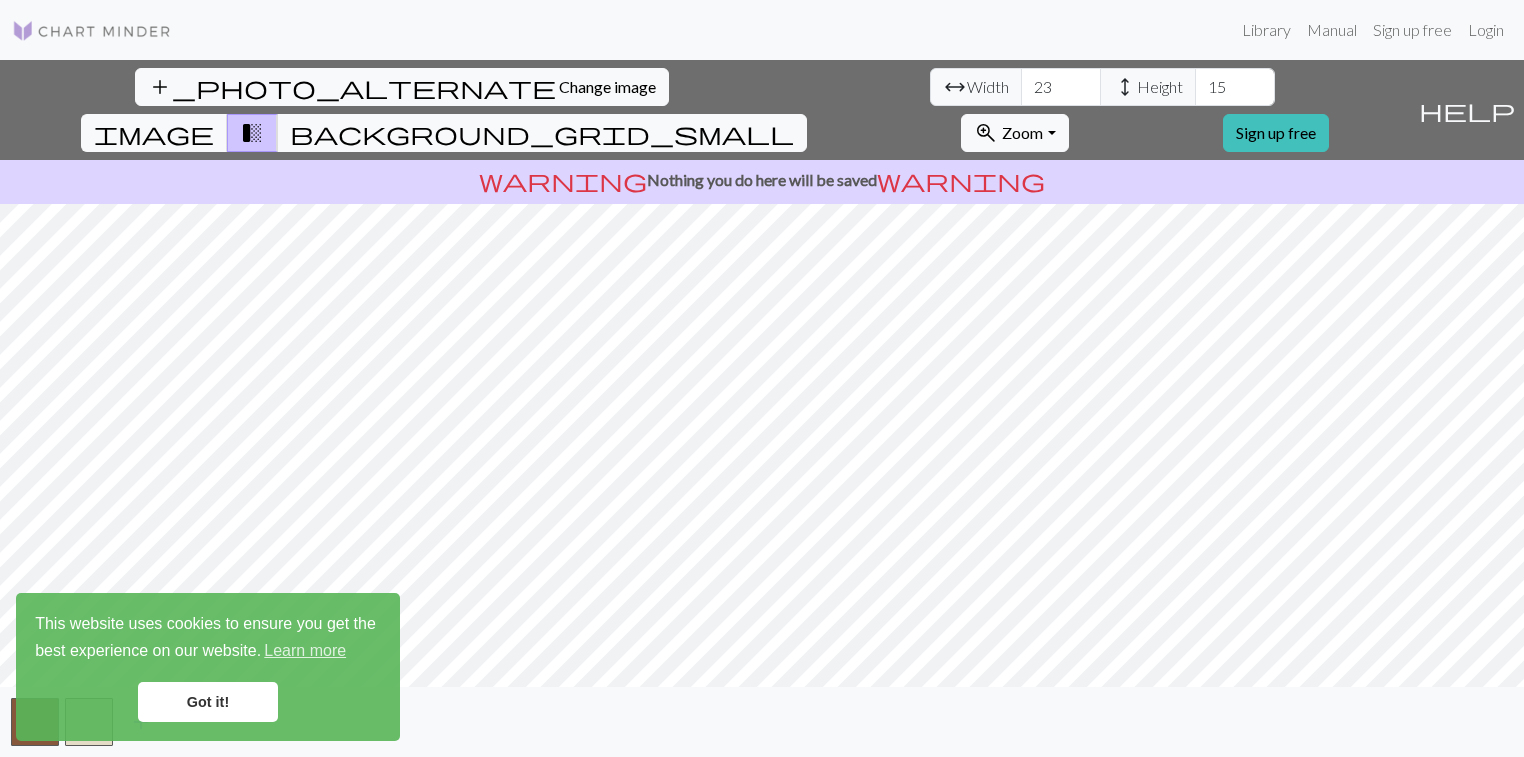 click on "23" at bounding box center (1061, 87) 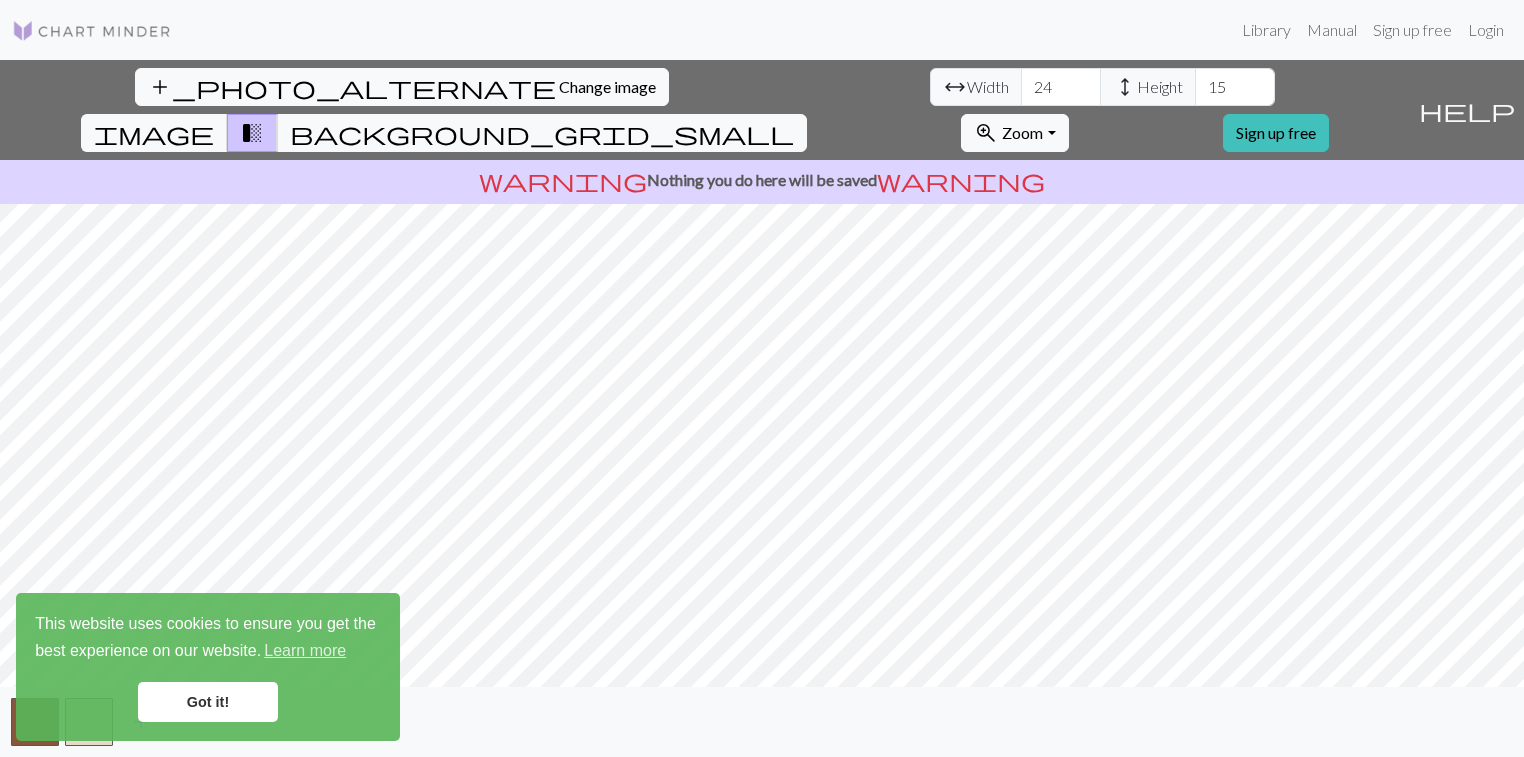 click on "24" at bounding box center [1061, 87] 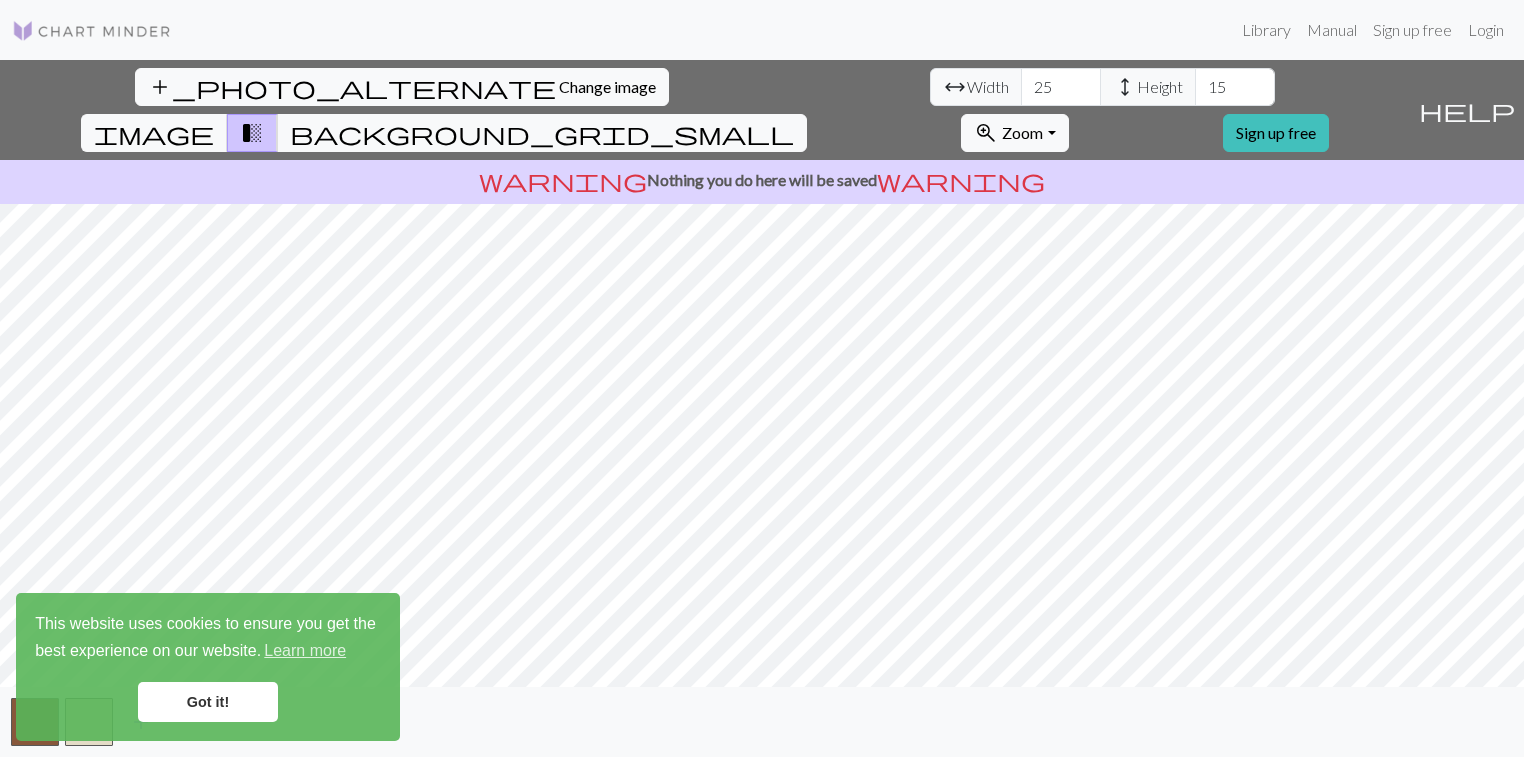 click on "25" at bounding box center [1061, 87] 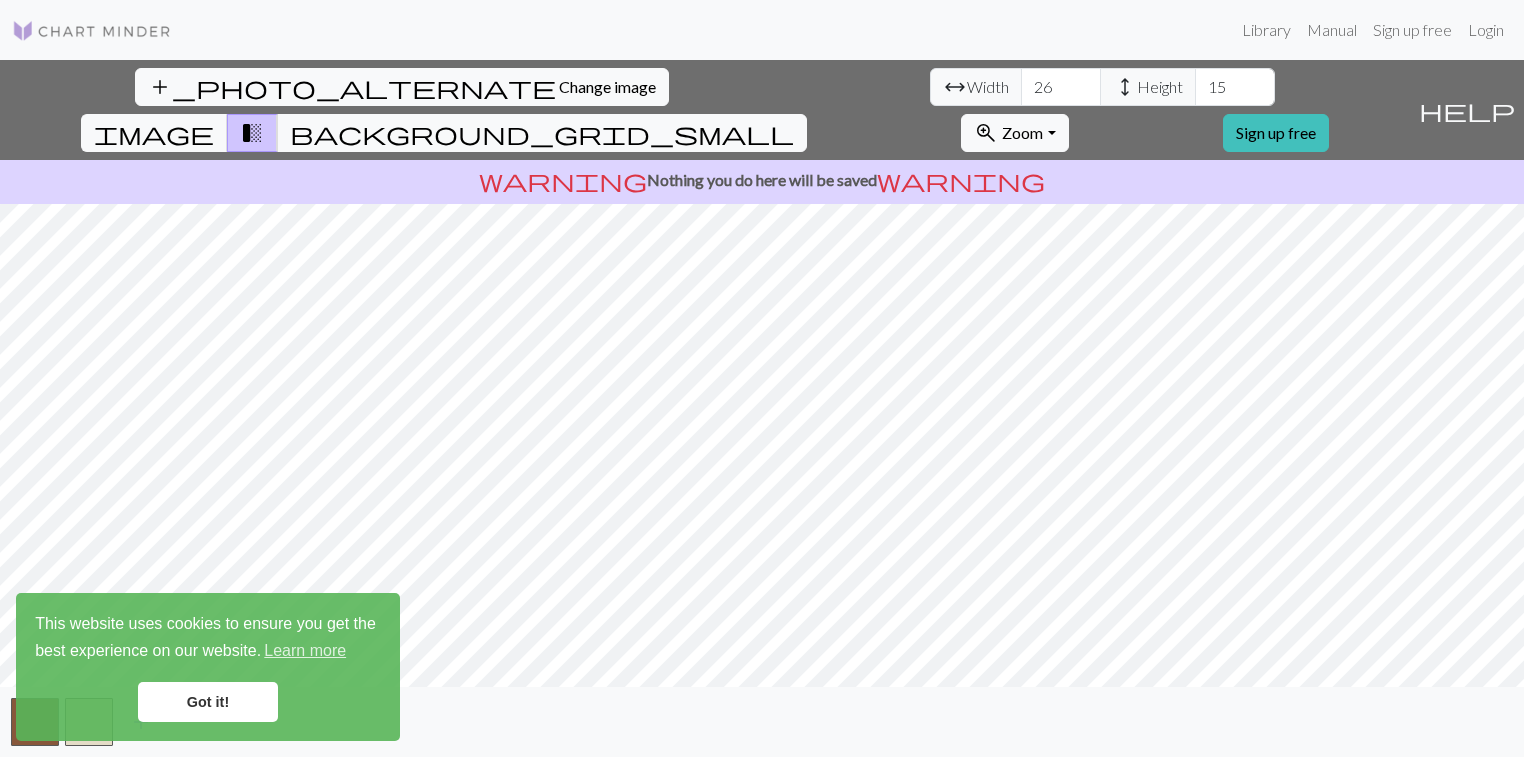 click on "26" at bounding box center [1061, 87] 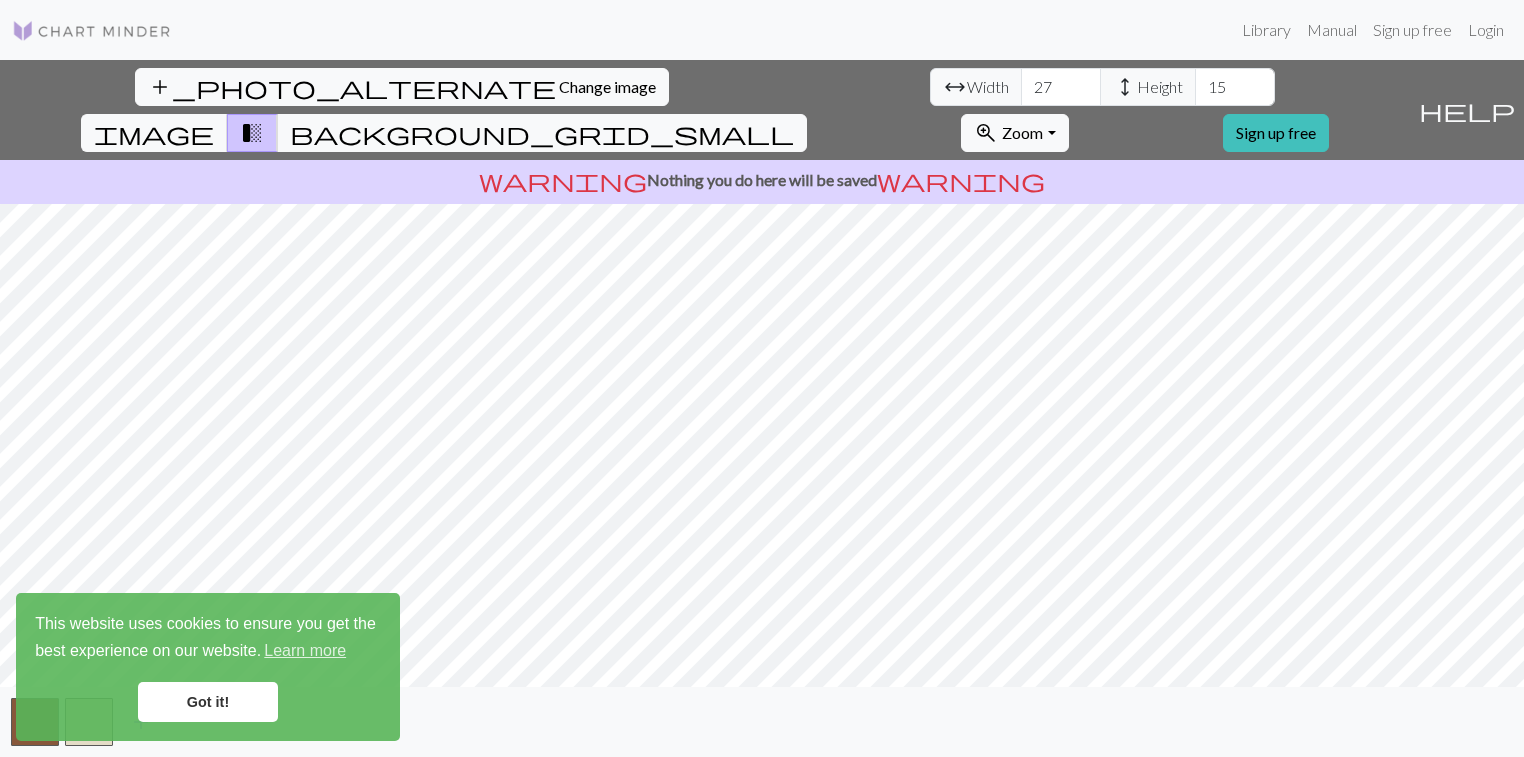 click on "27" at bounding box center (1061, 87) 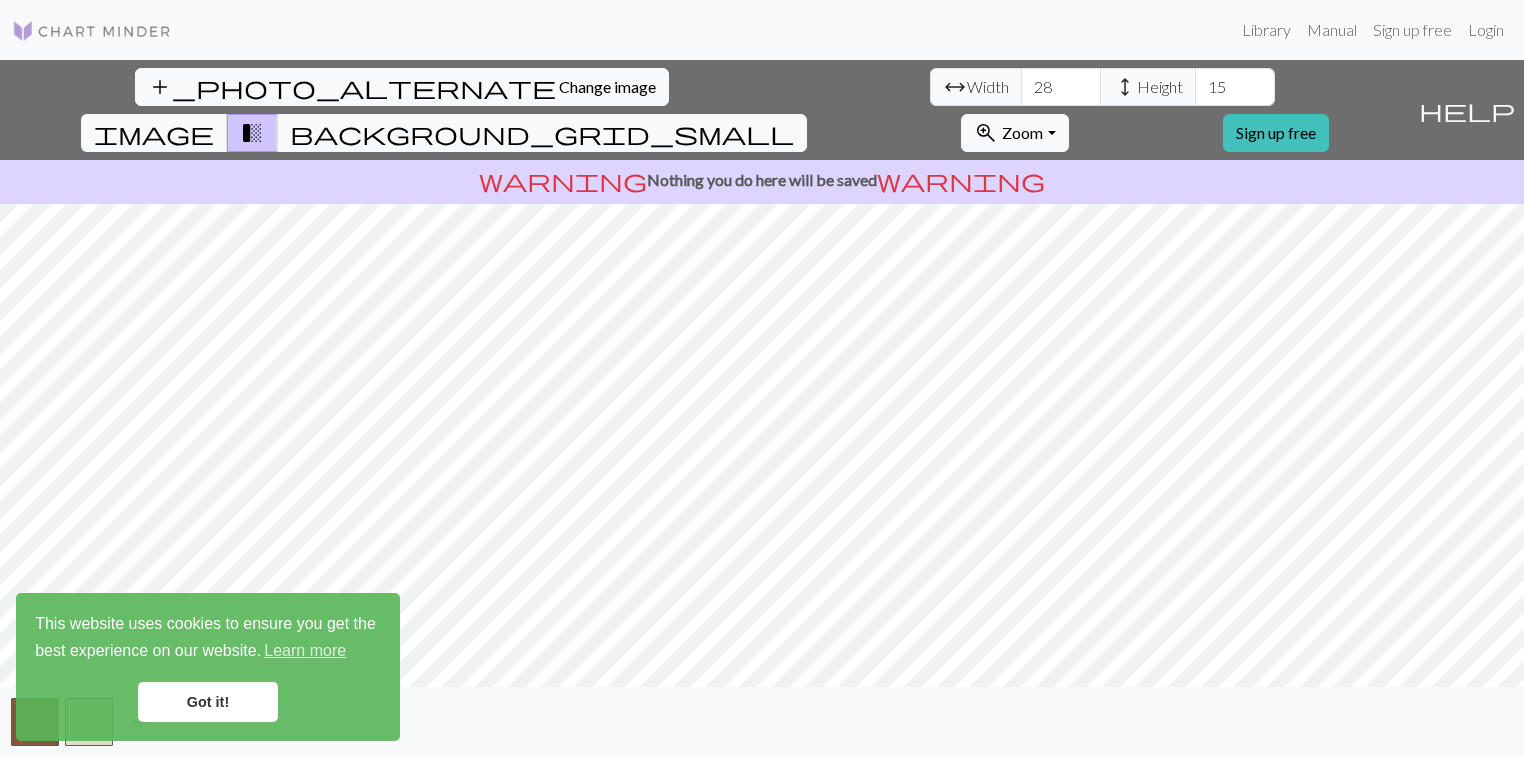 click on "28" at bounding box center (1061, 87) 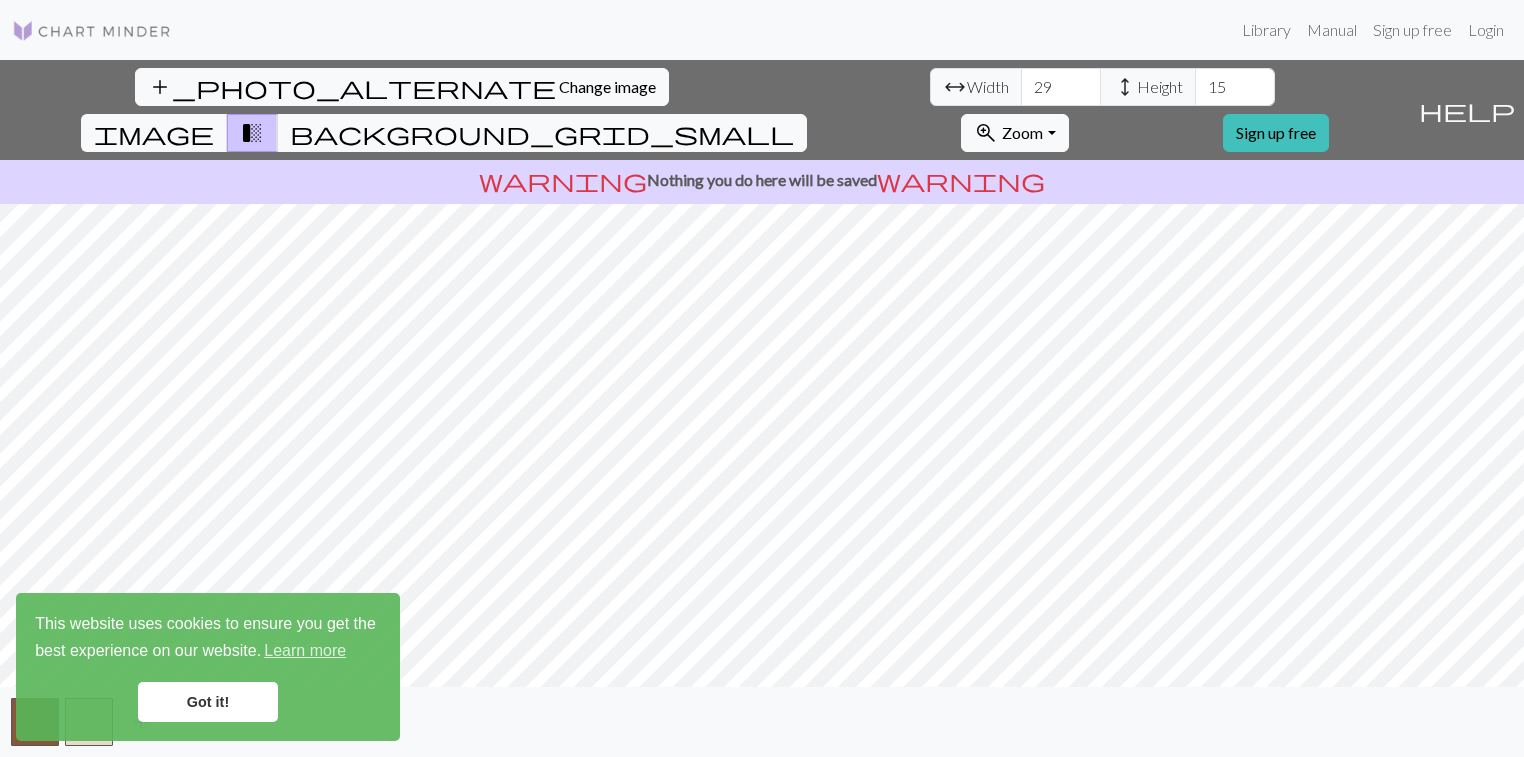 click on "29" at bounding box center (1061, 87) 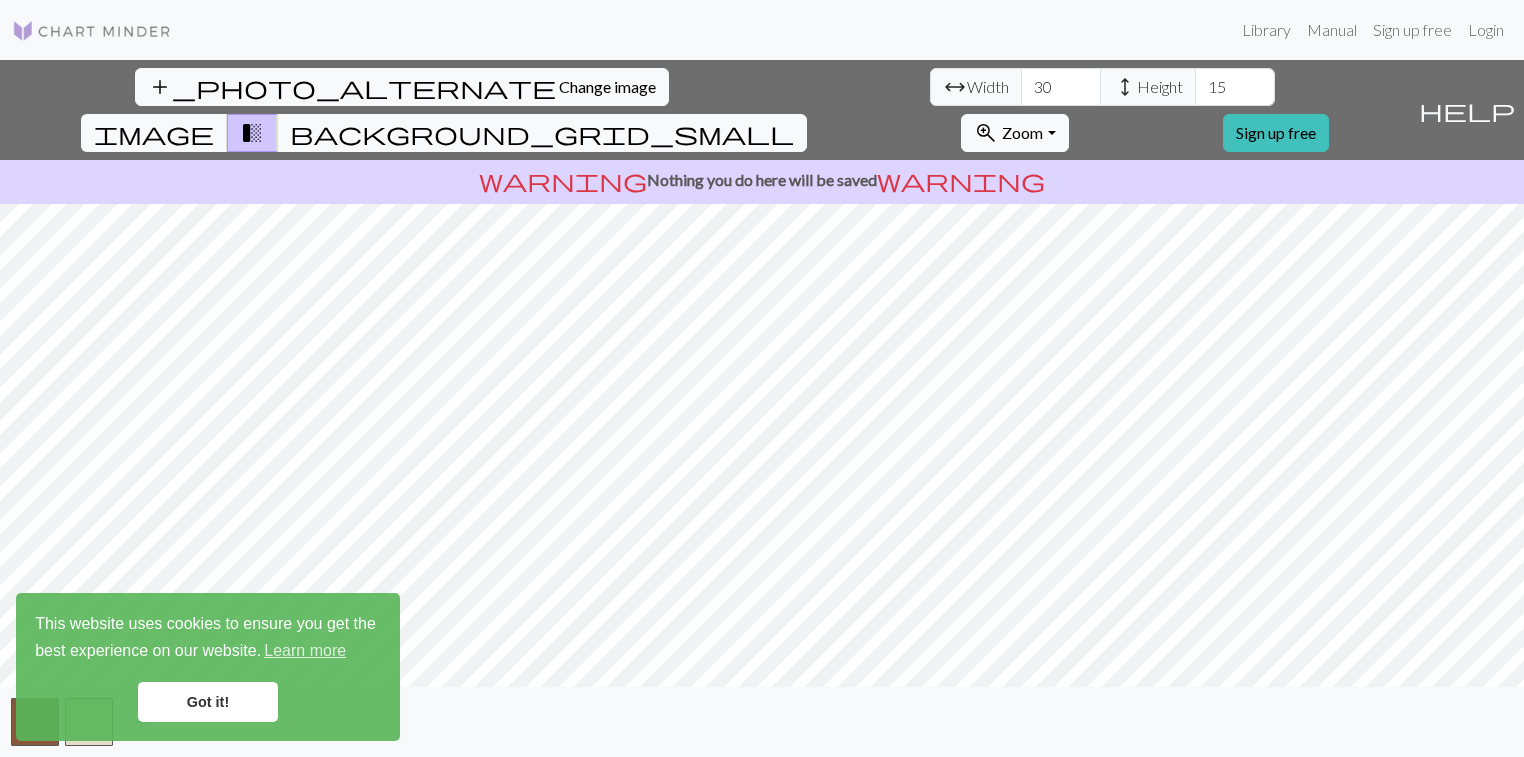 click on "30" at bounding box center [1061, 87] 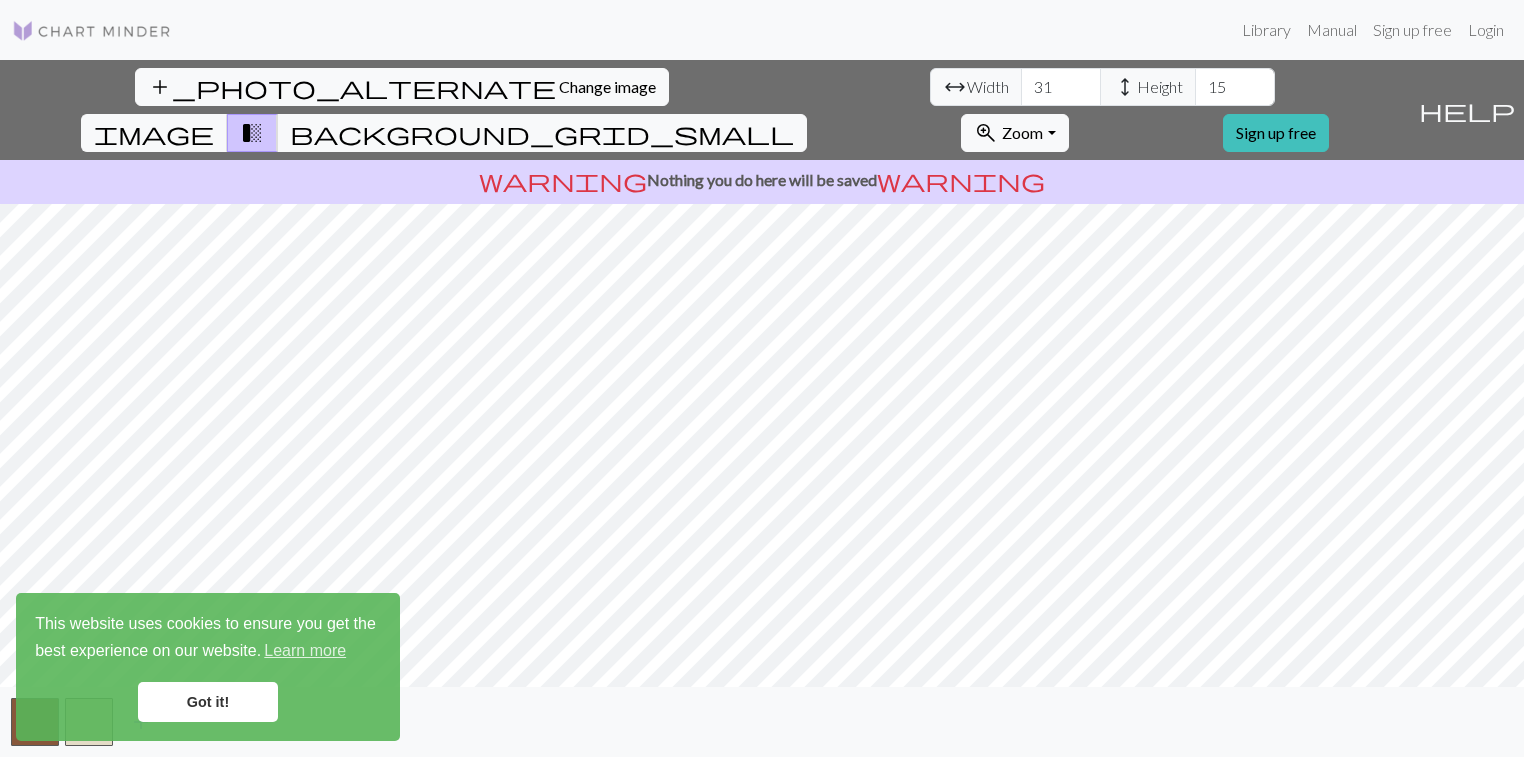click on "31" at bounding box center [1061, 87] 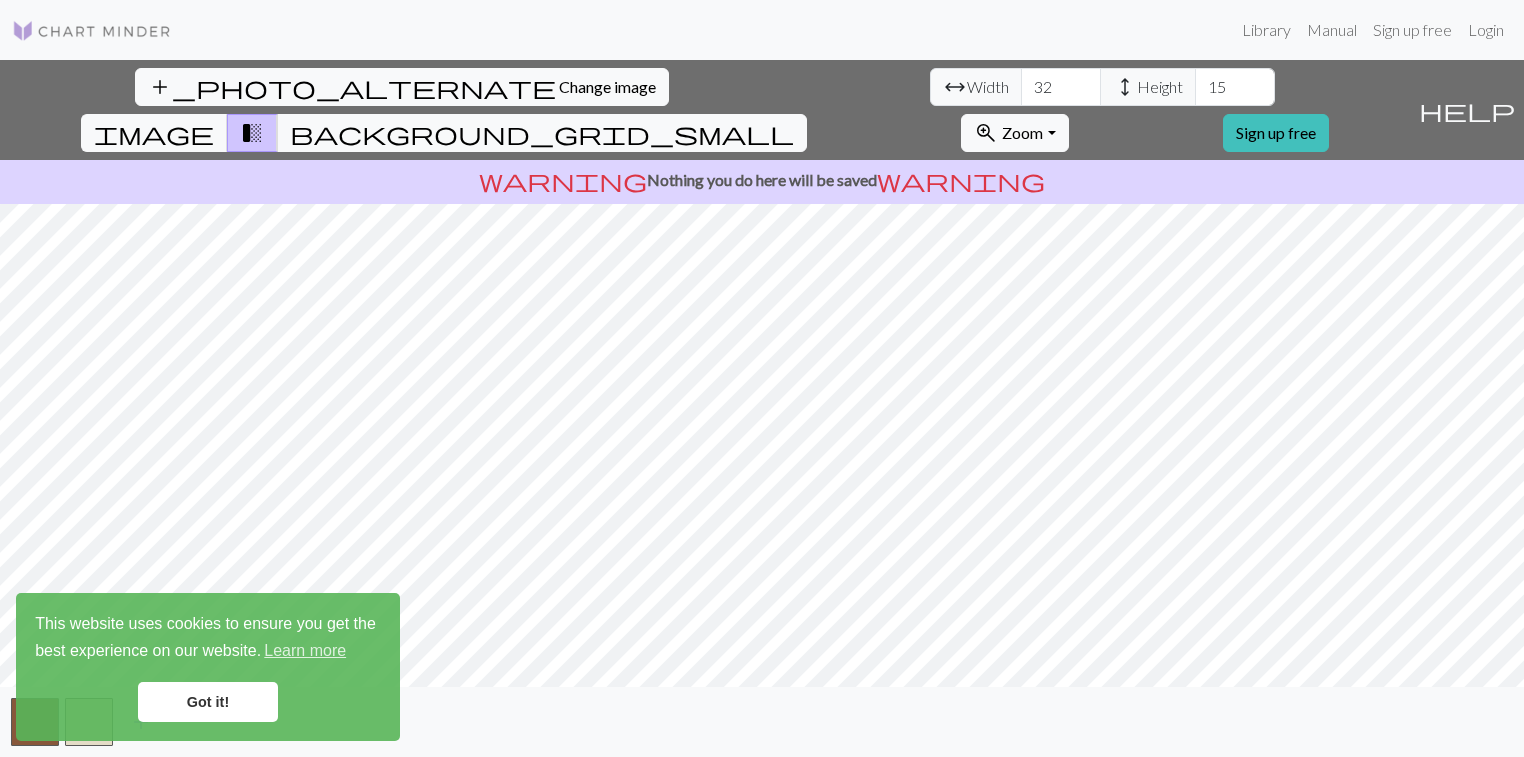 click on "32" at bounding box center [1061, 87] 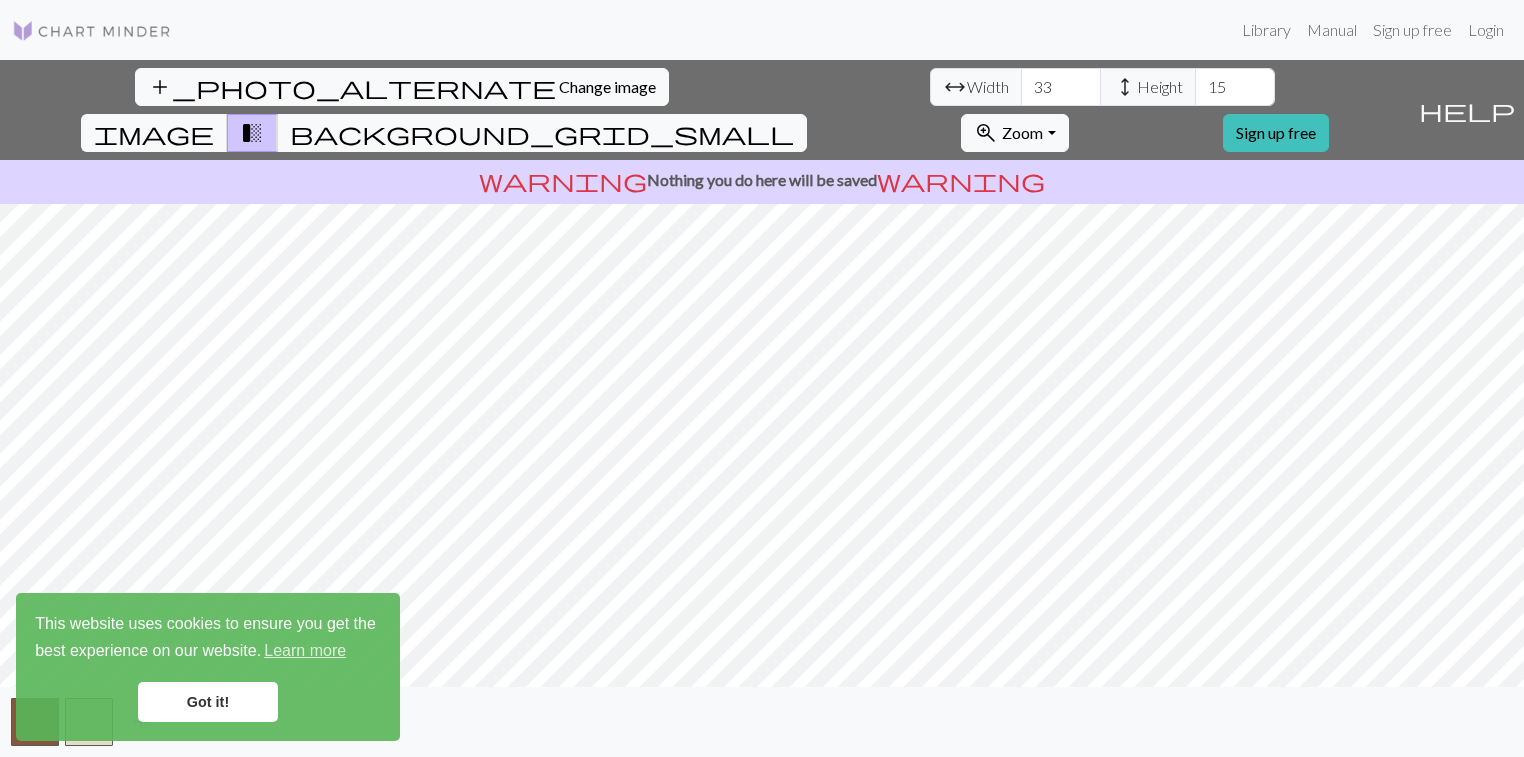 click on "33" at bounding box center (1061, 87) 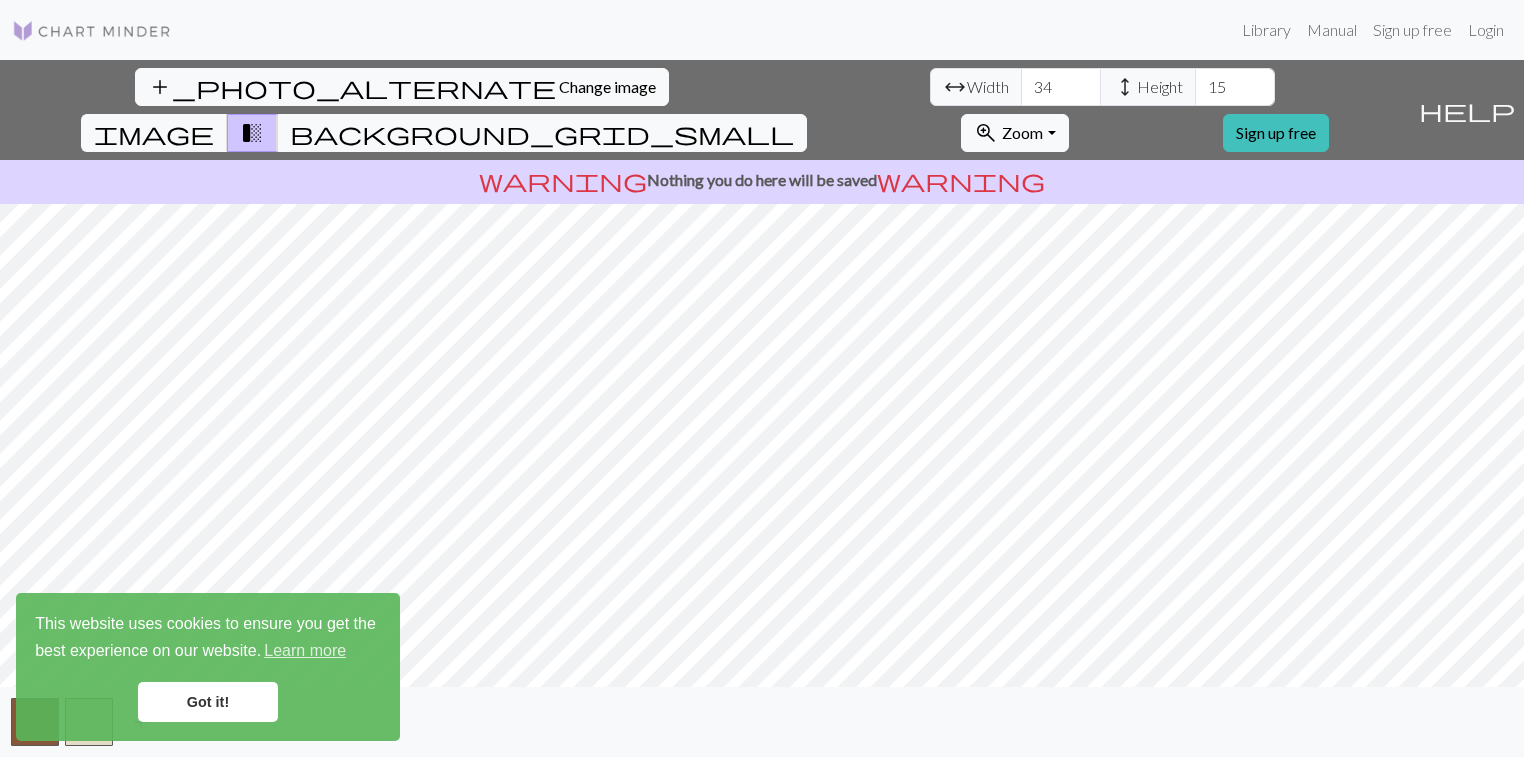 click on "34" at bounding box center (1061, 87) 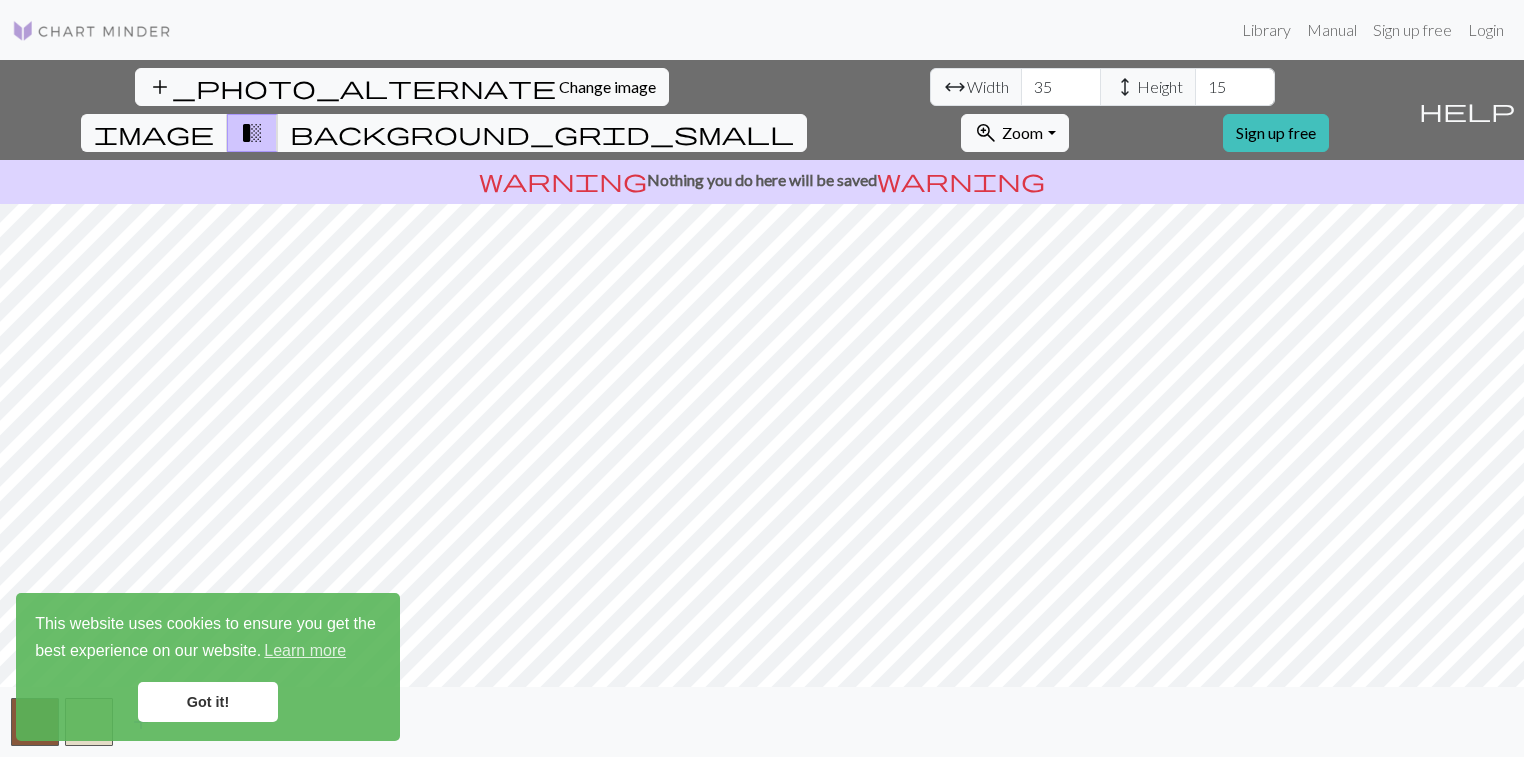 click on "35" at bounding box center (1061, 87) 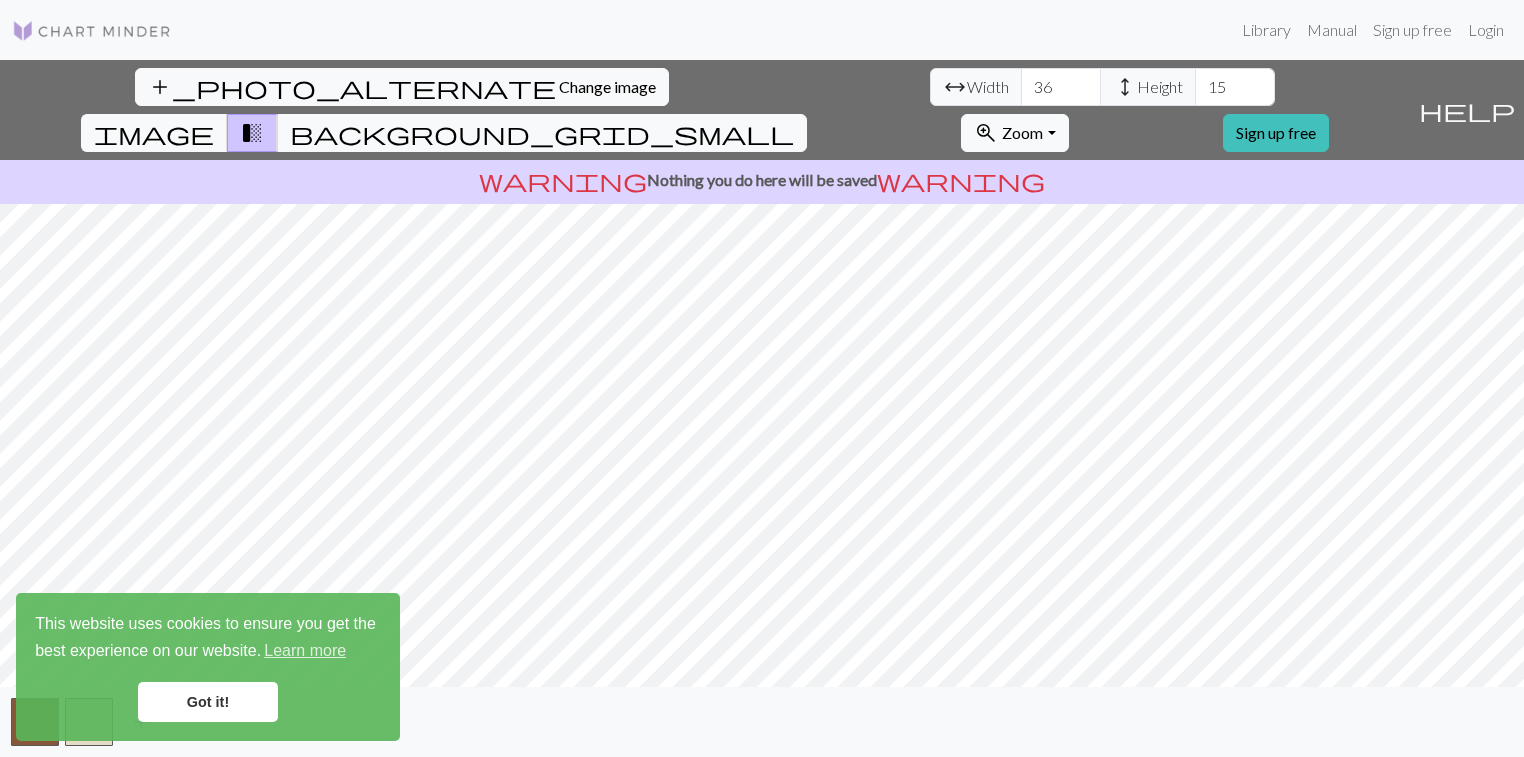 click on "36" at bounding box center (1061, 87) 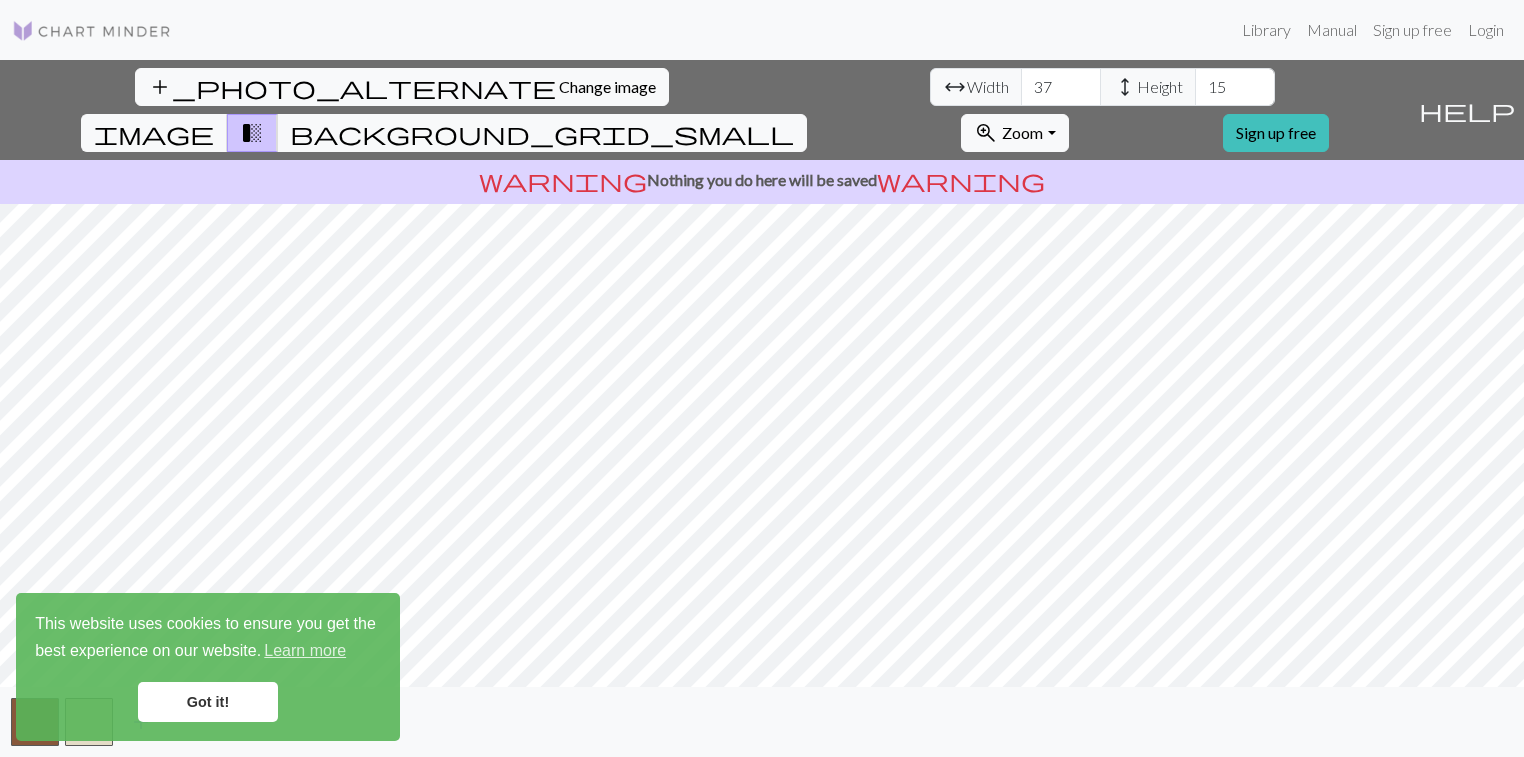 click on "37" at bounding box center [1061, 87] 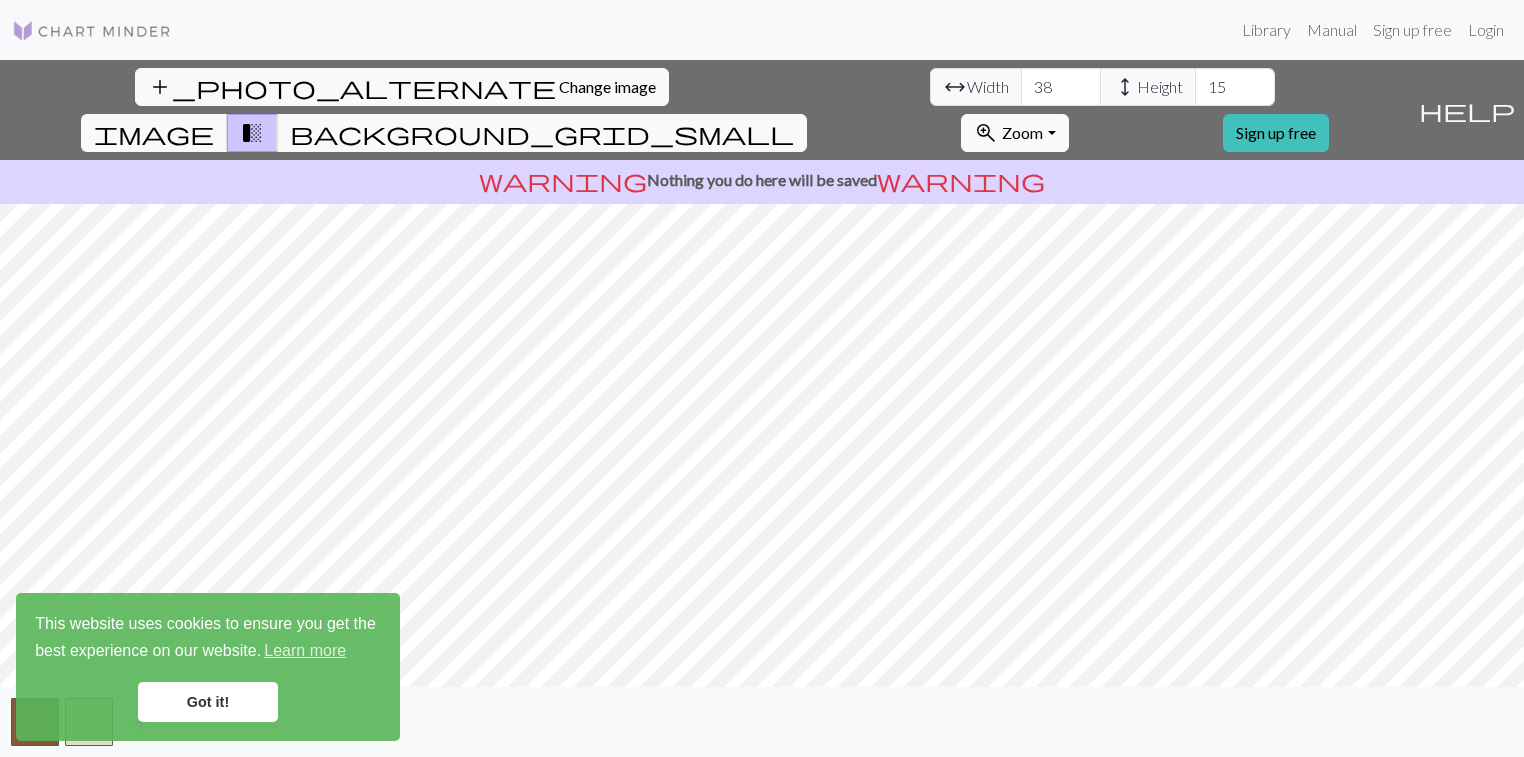 click on "38" at bounding box center (1061, 87) 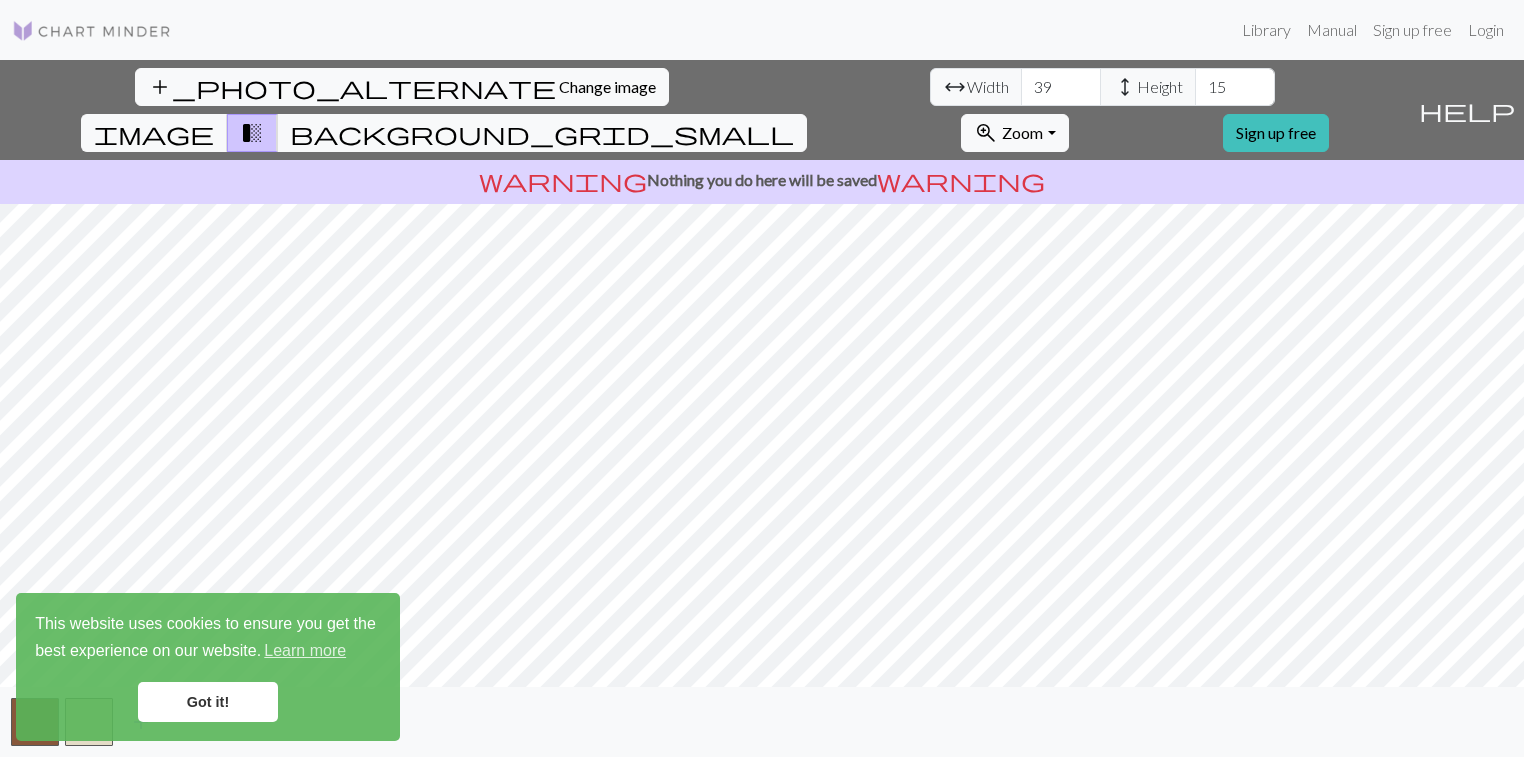 click on "39" at bounding box center [1061, 87] 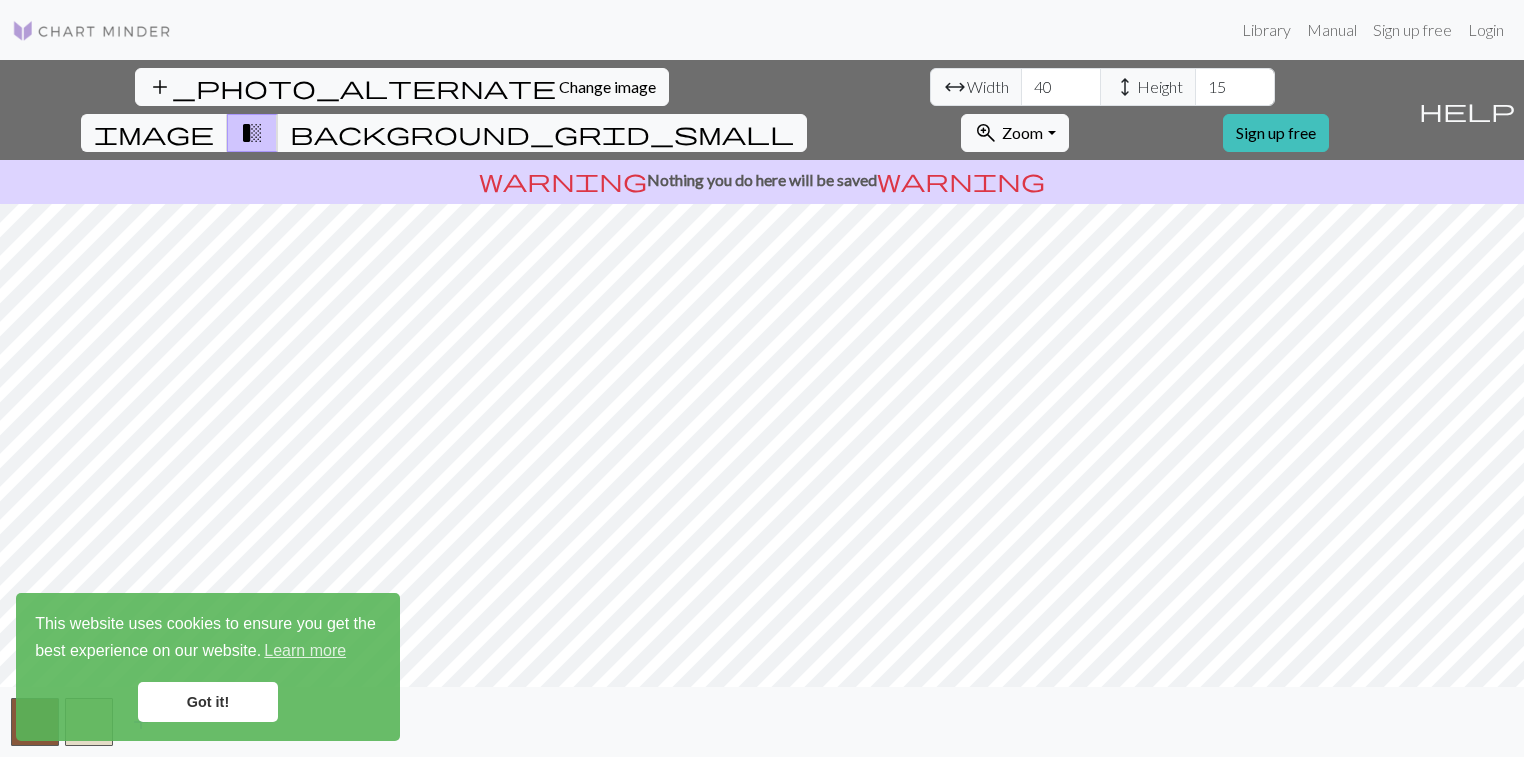 click on "40" at bounding box center (1061, 87) 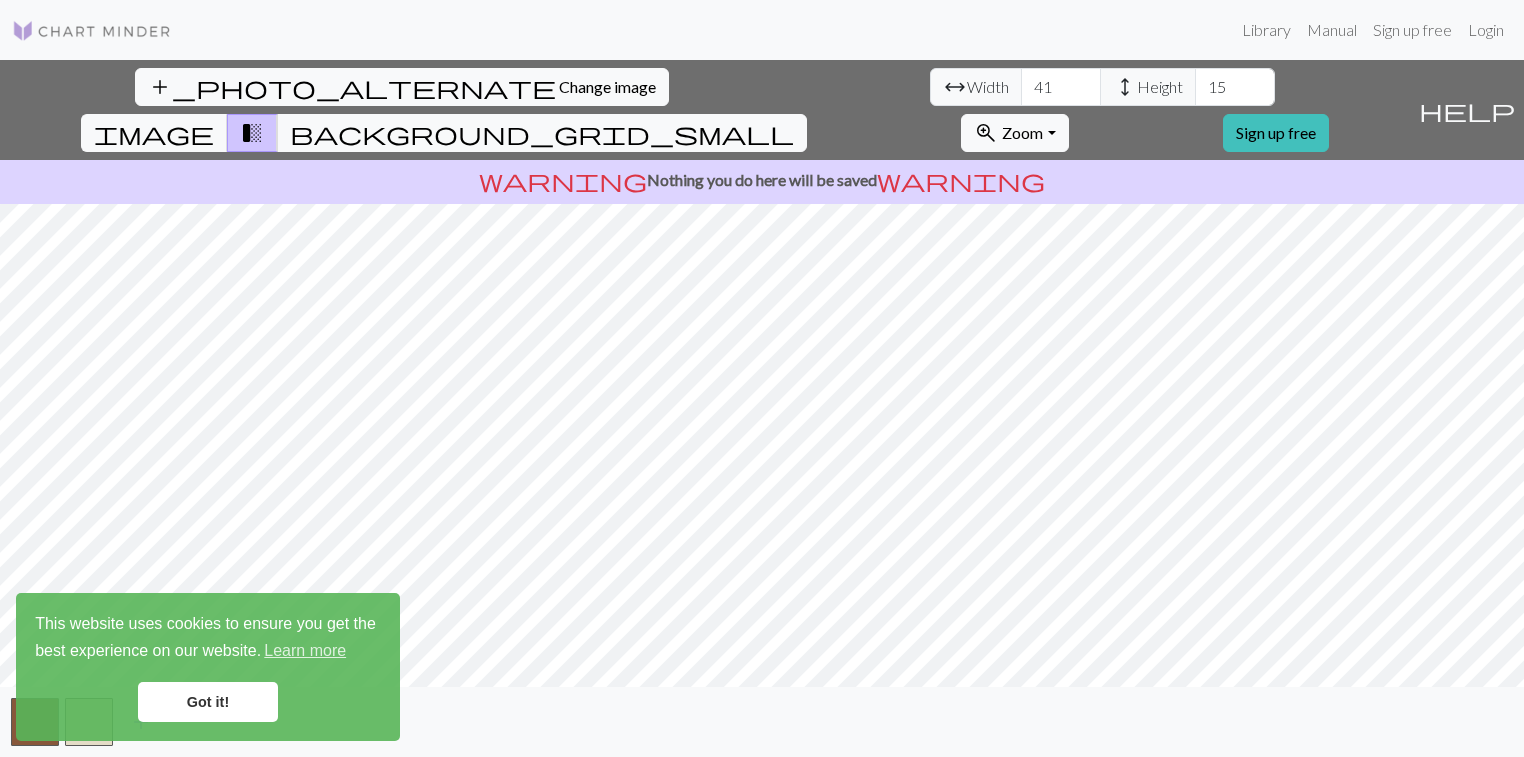 click on "41" at bounding box center [1061, 87] 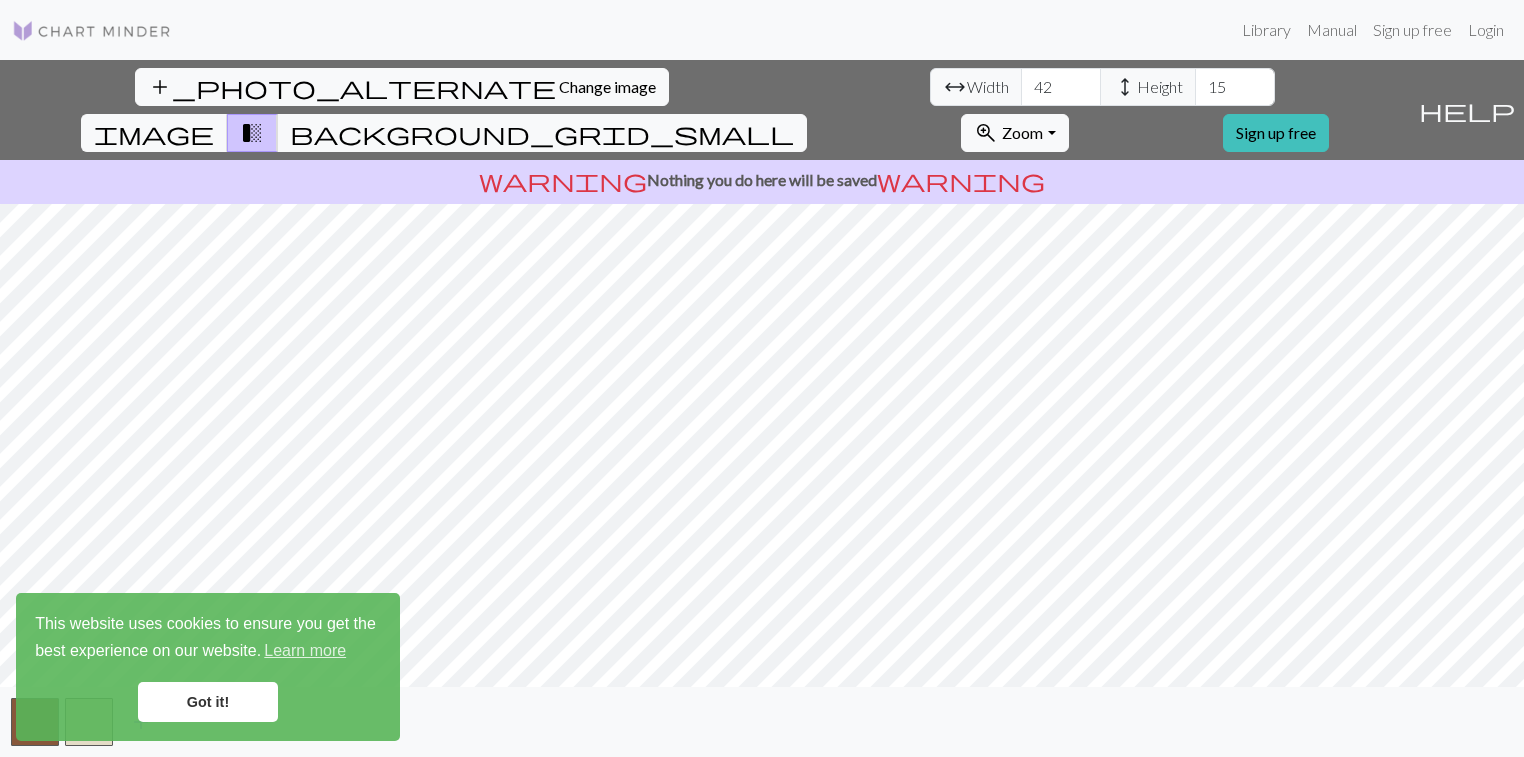 click on "42" at bounding box center [1061, 87] 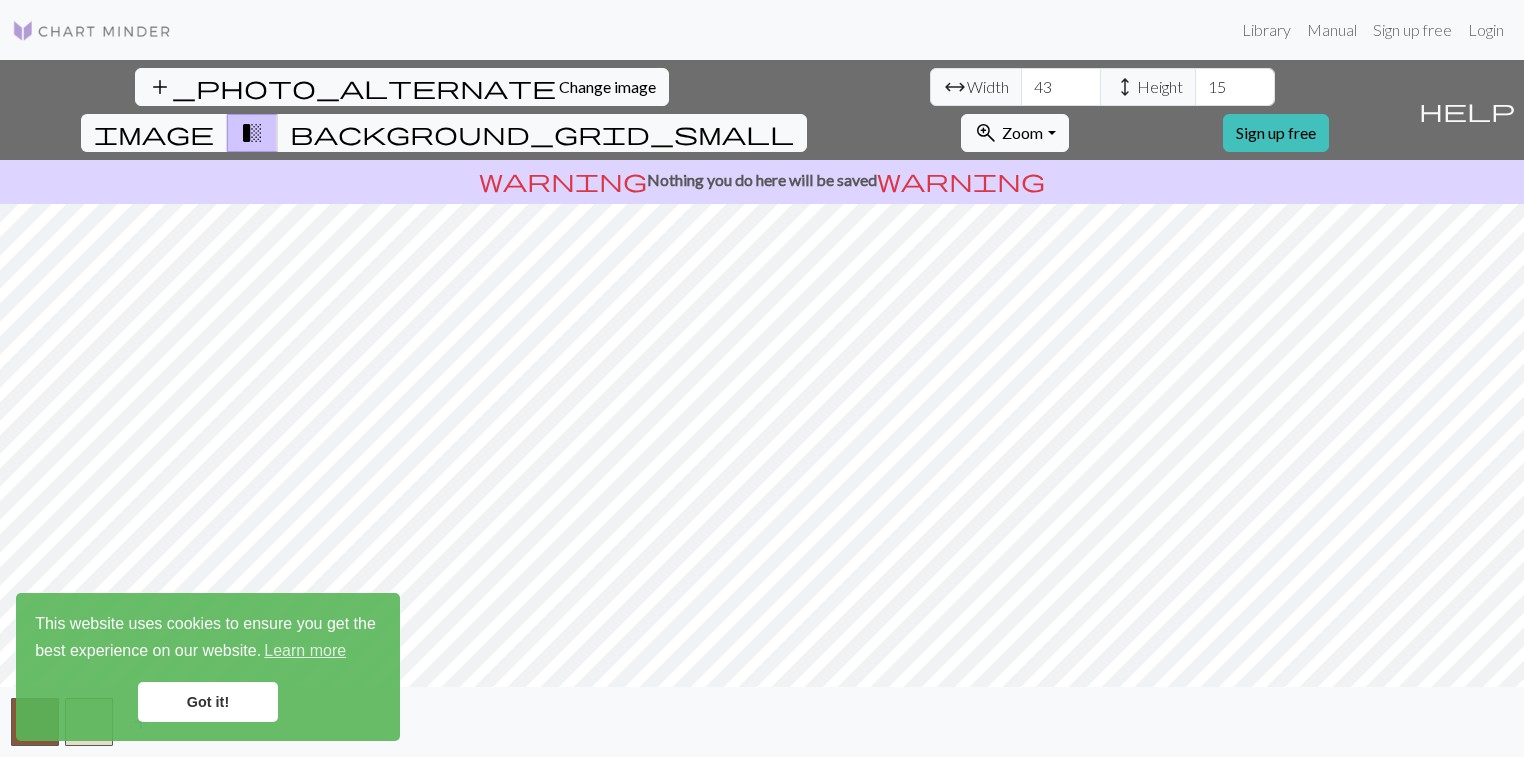 click on "43" at bounding box center (1061, 87) 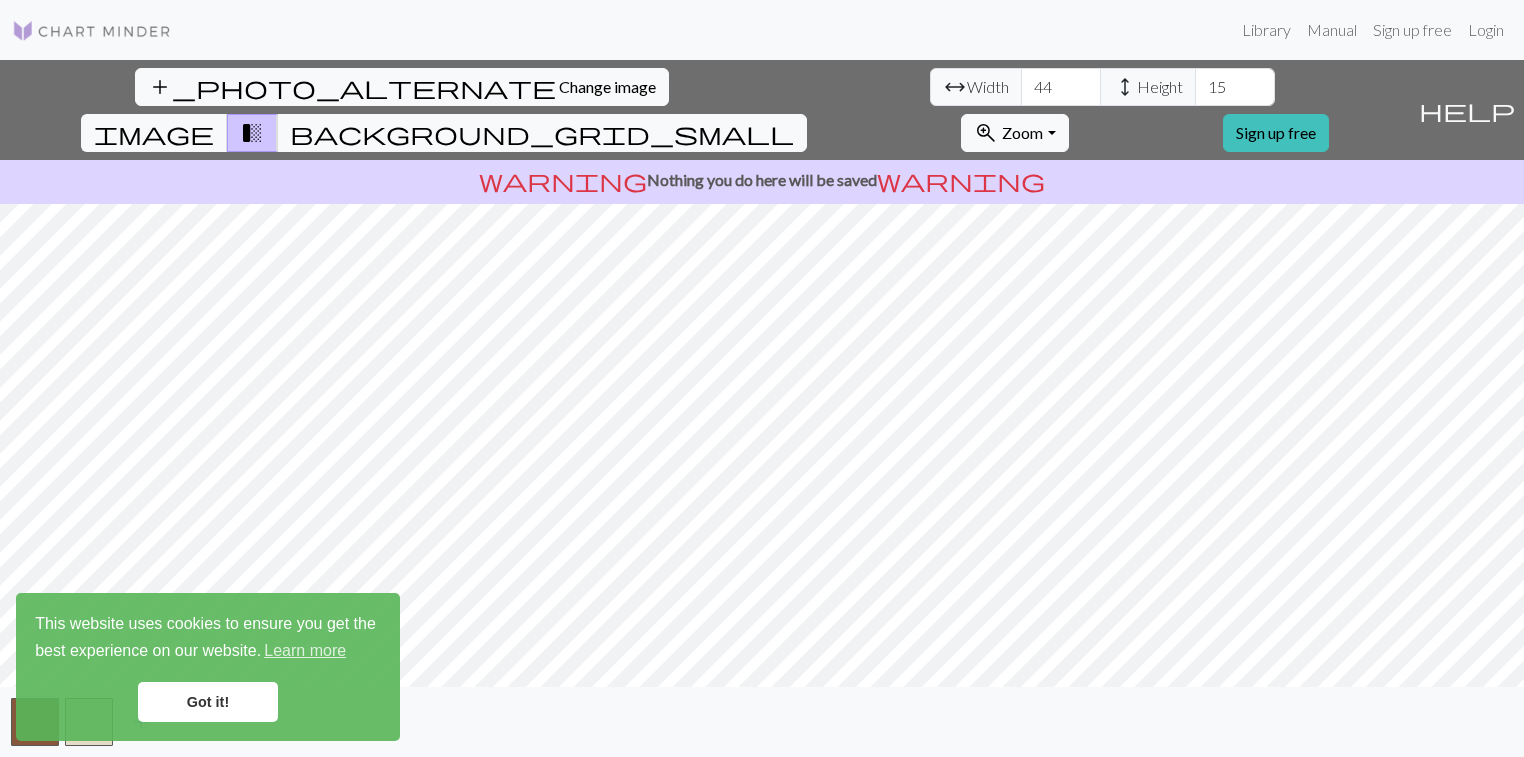 click on "44" at bounding box center (1061, 87) 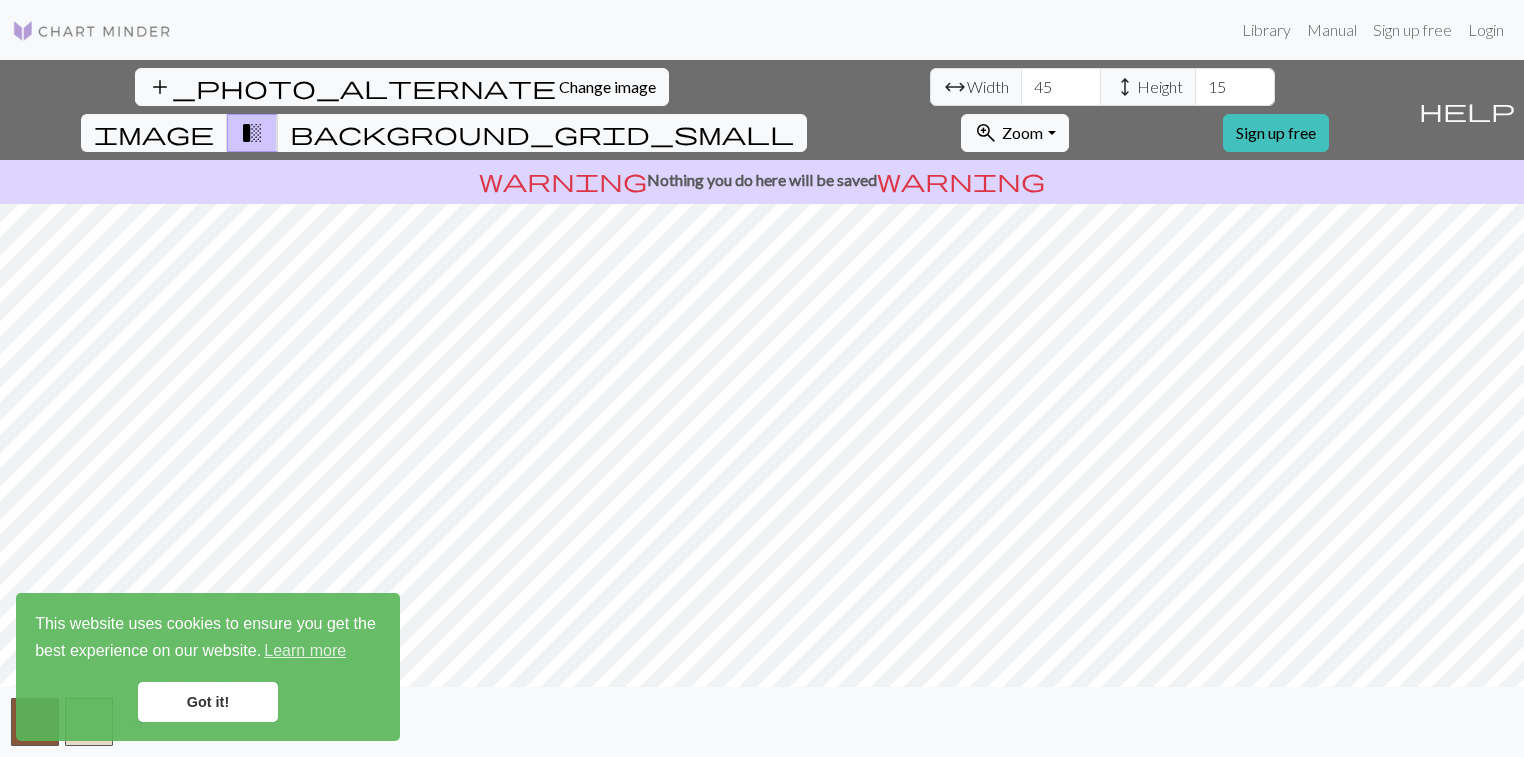 click on "45" at bounding box center [1061, 87] 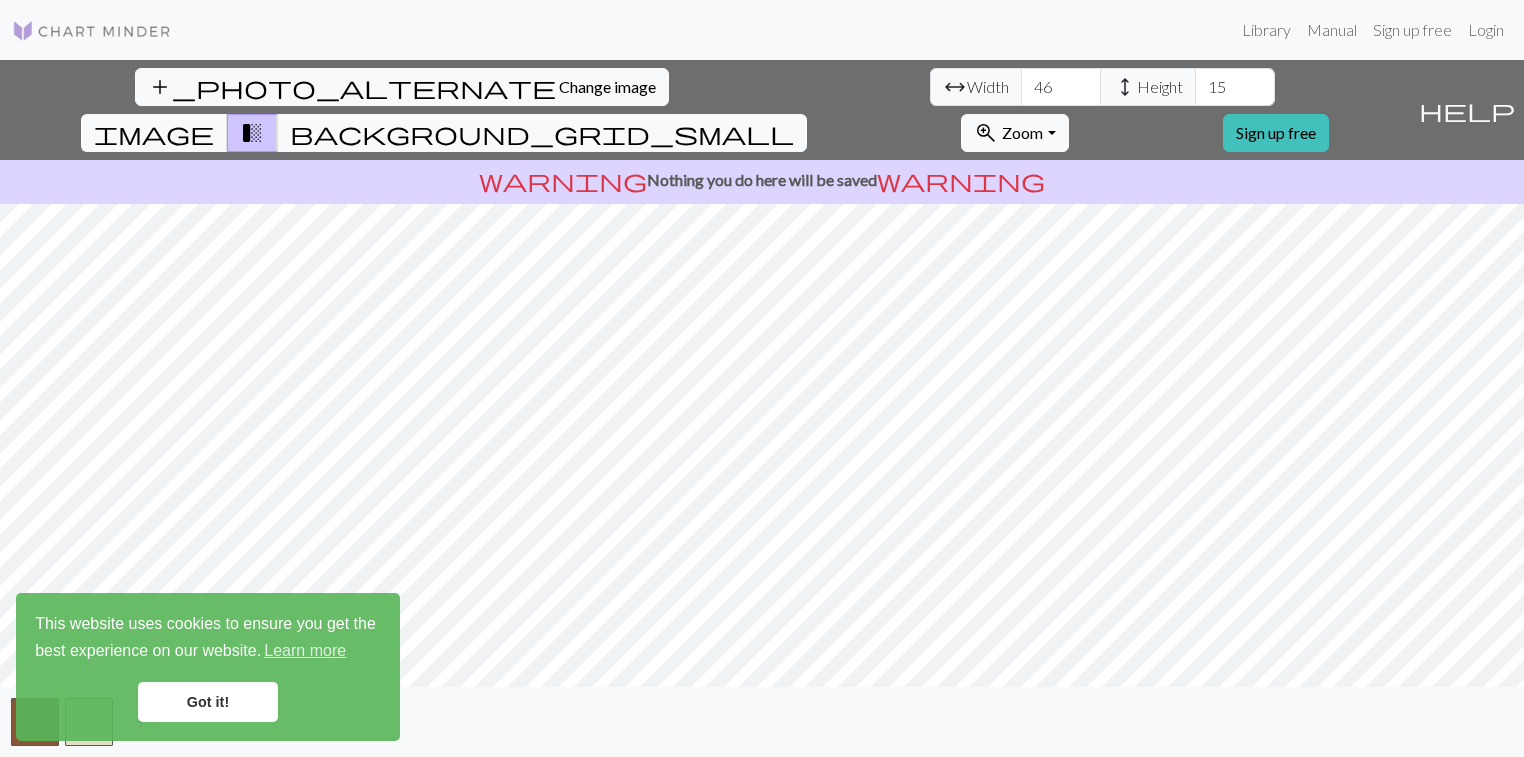 click on "46" at bounding box center (1061, 87) 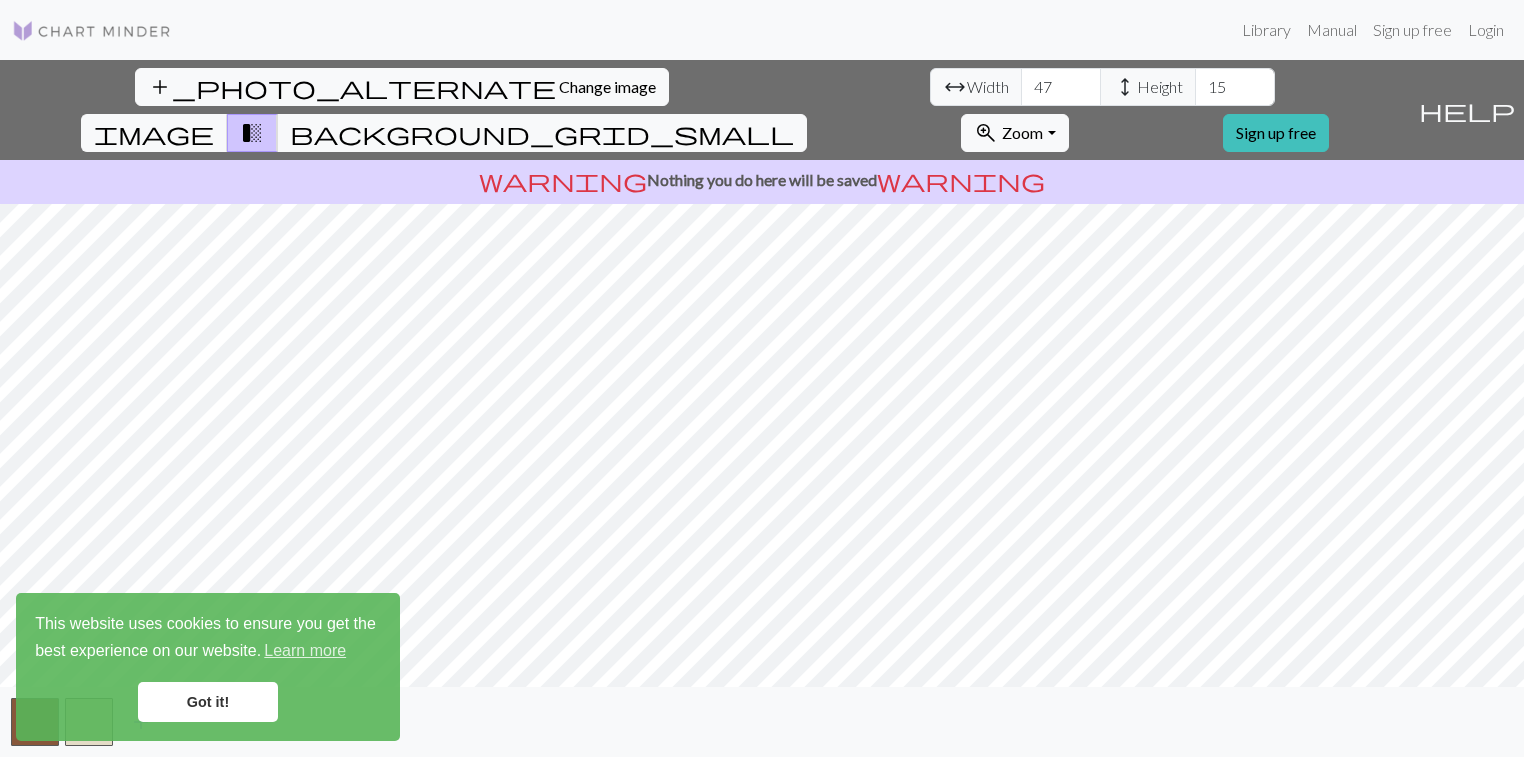 click on "47" at bounding box center [1061, 87] 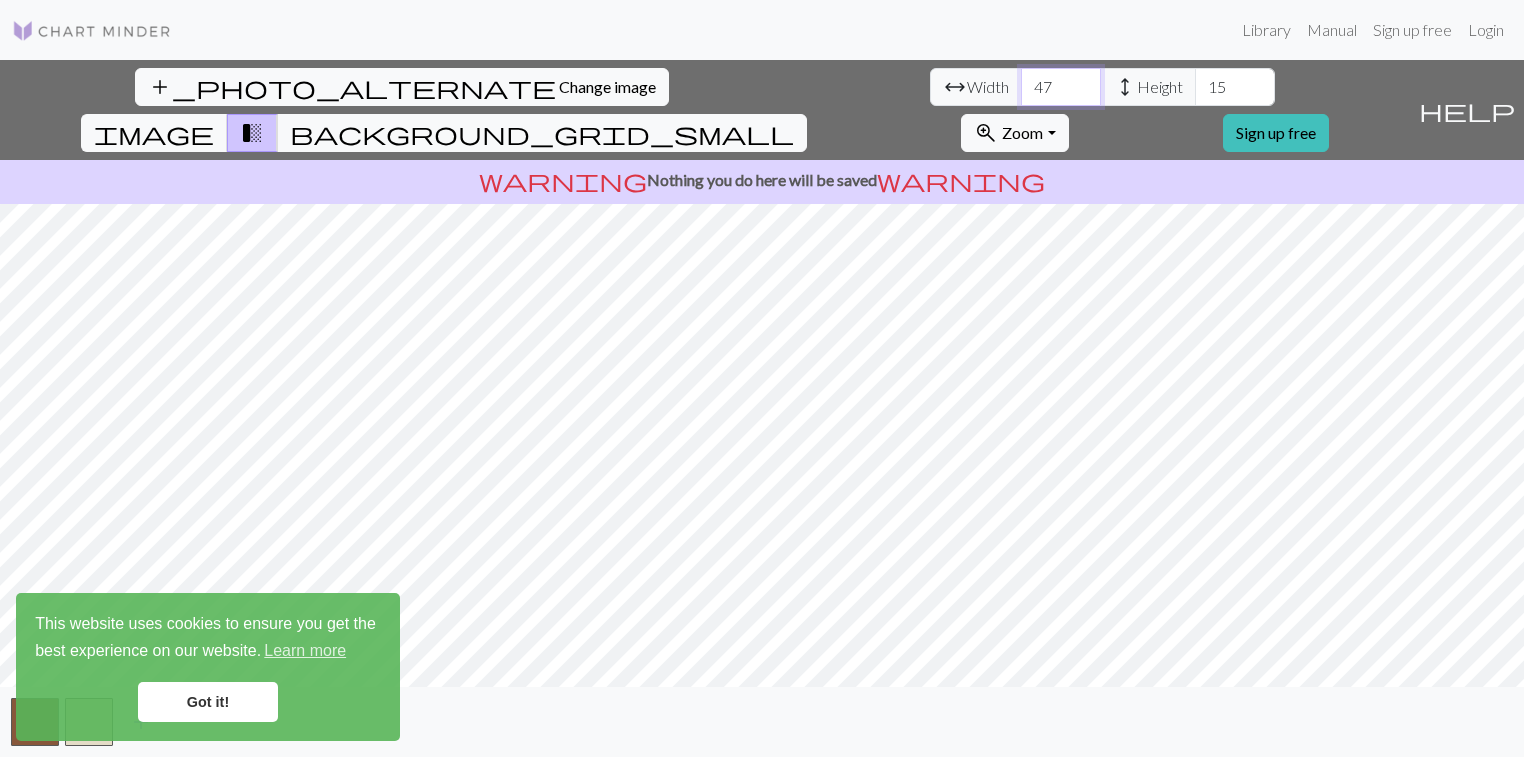 drag, startPoint x: 468, startPoint y: 83, endPoint x: 355, endPoint y: 76, distance: 113.216606 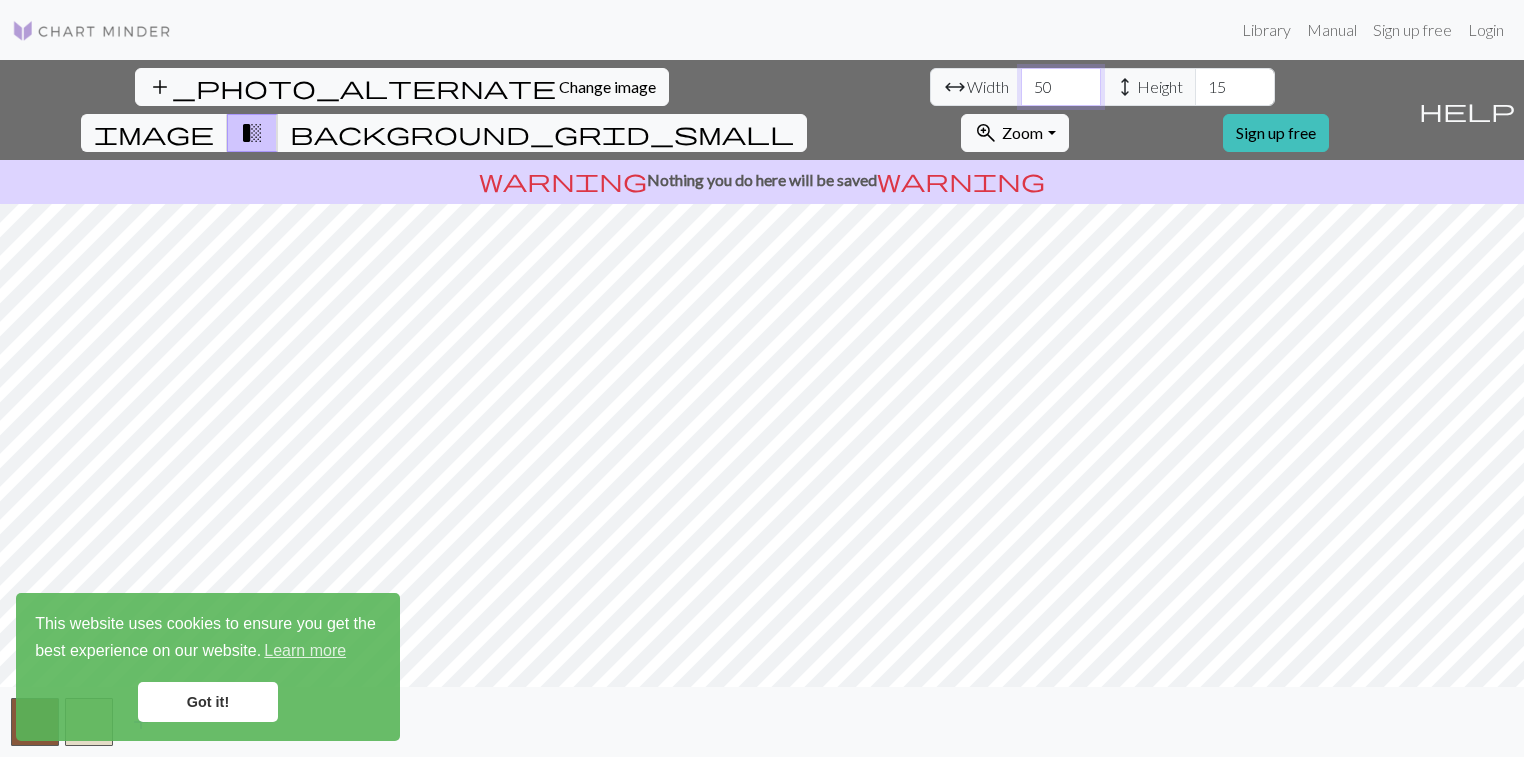 type on "50" 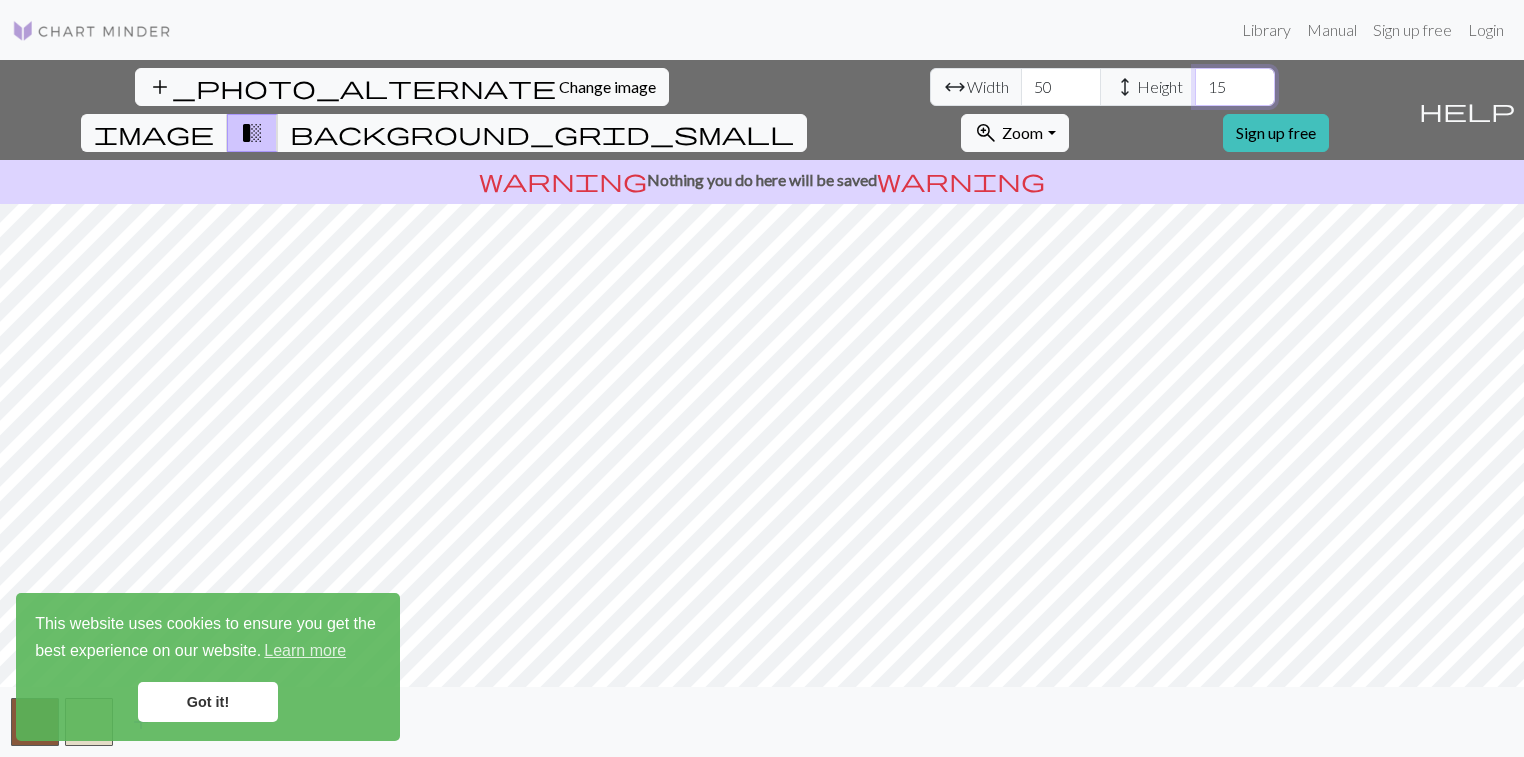 drag, startPoint x: 640, startPoint y: 88, endPoint x: 381, endPoint y: 77, distance: 259.2335 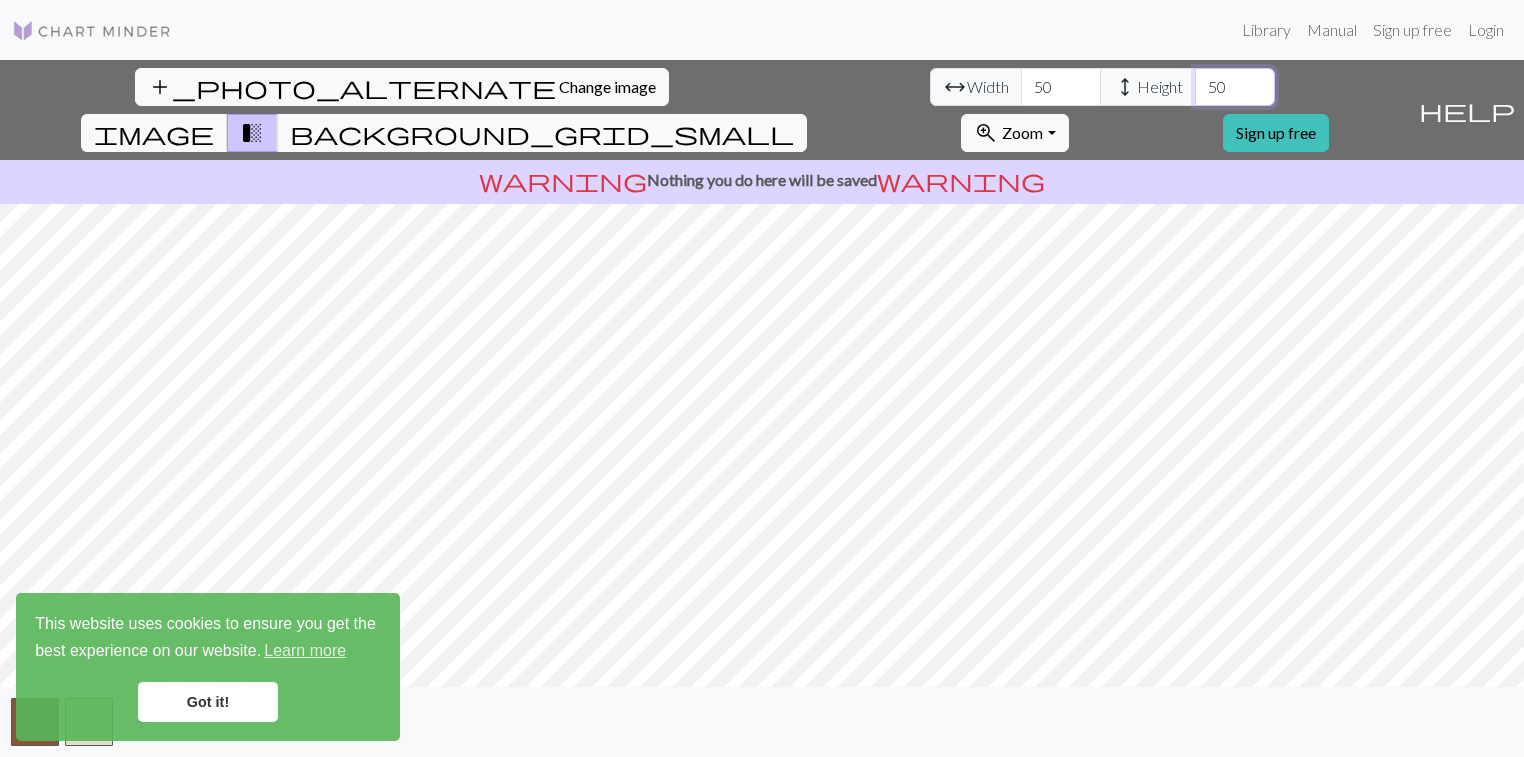 type on "50" 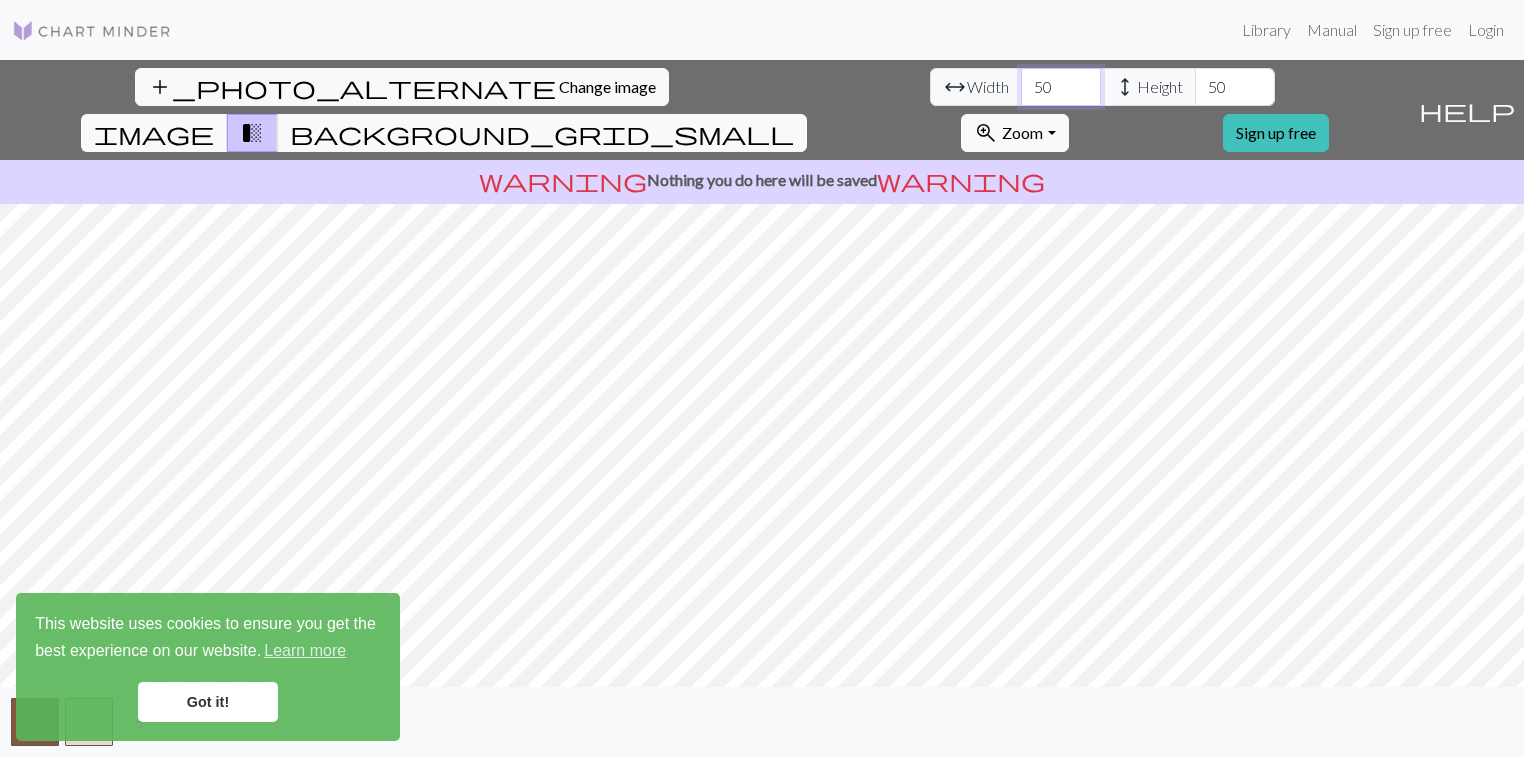 drag, startPoint x: 470, startPoint y: 87, endPoint x: 325, endPoint y: 80, distance: 145.16887 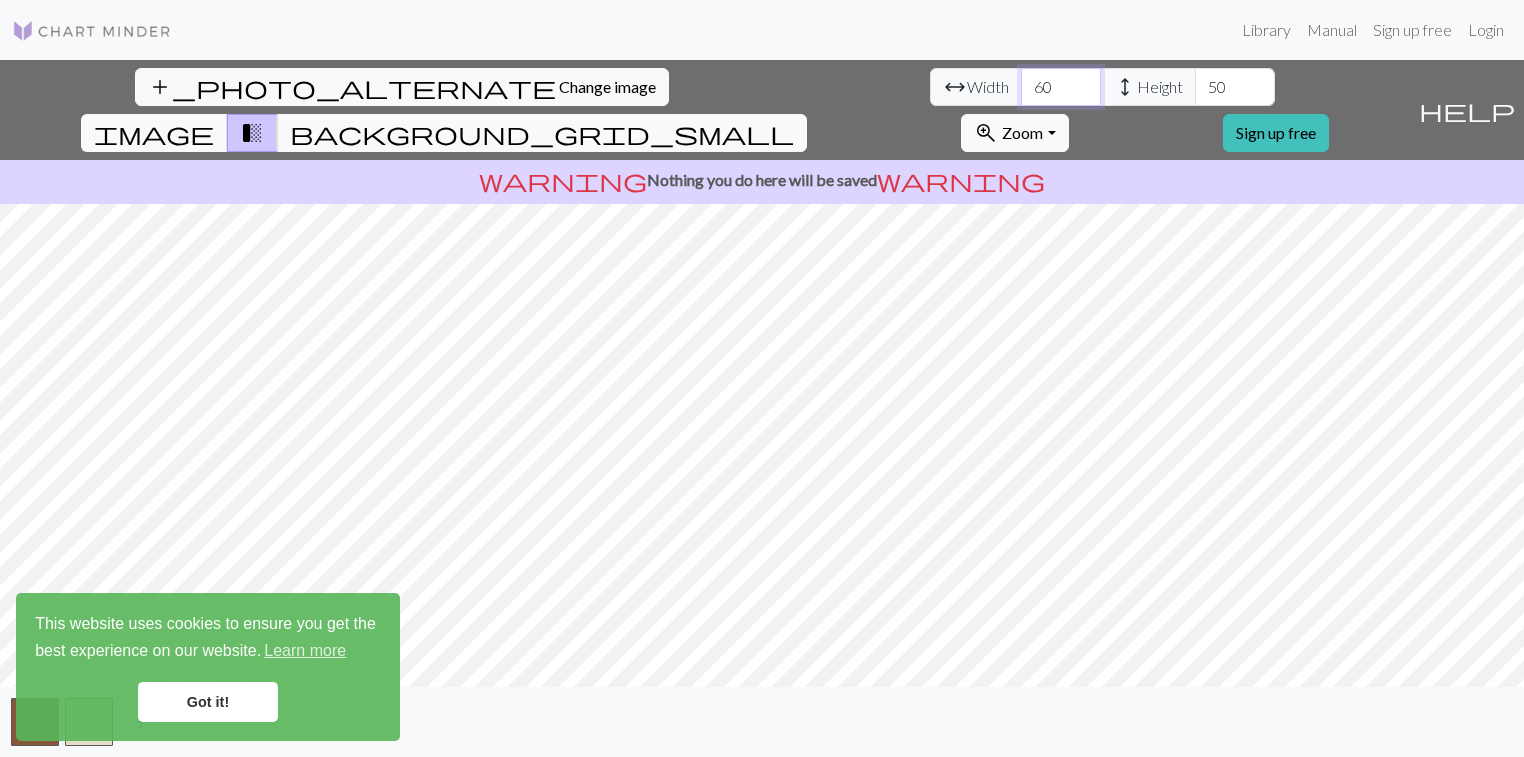 type on "60" 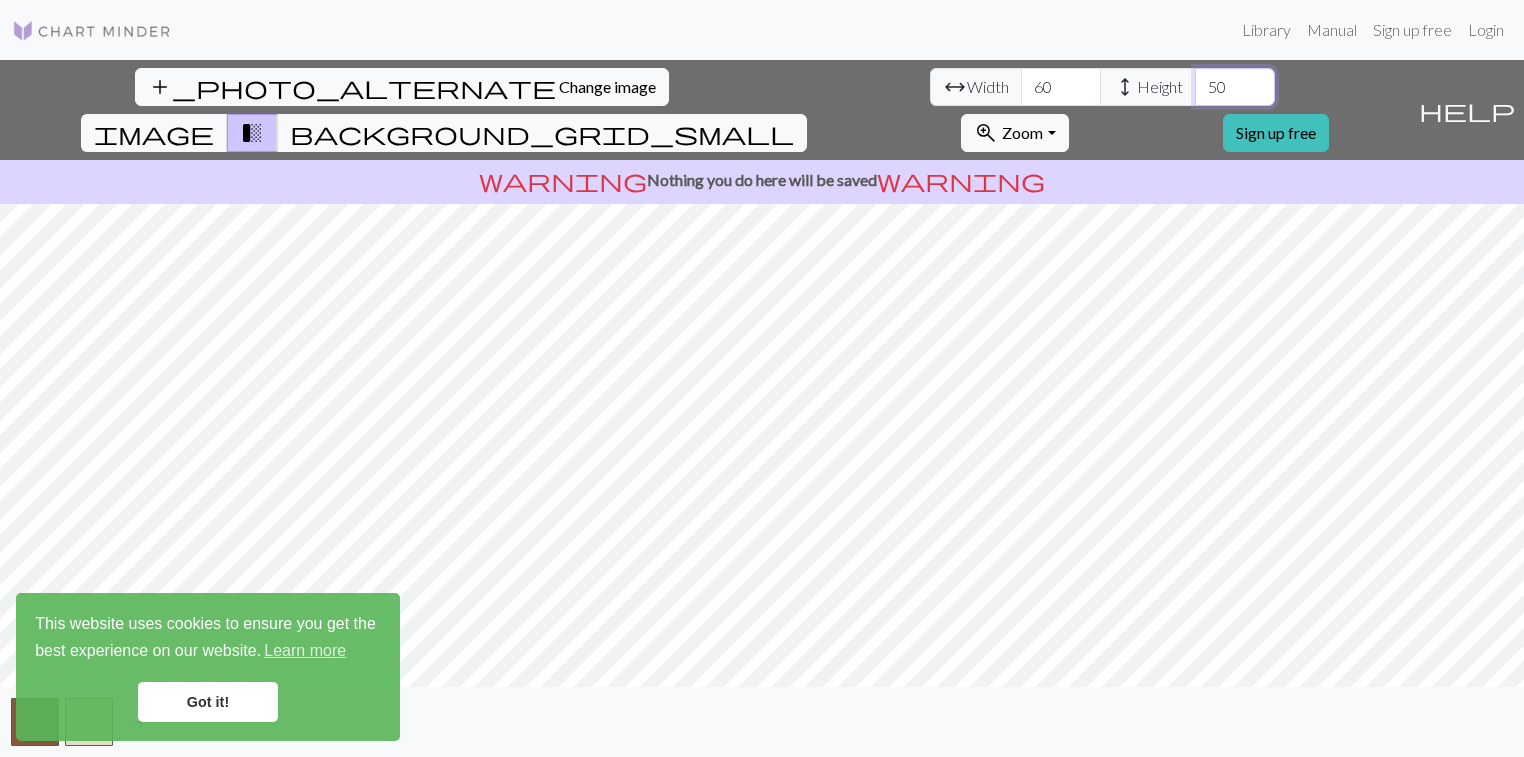 drag, startPoint x: 639, startPoint y: 84, endPoint x: 389, endPoint y: 75, distance: 250.16194 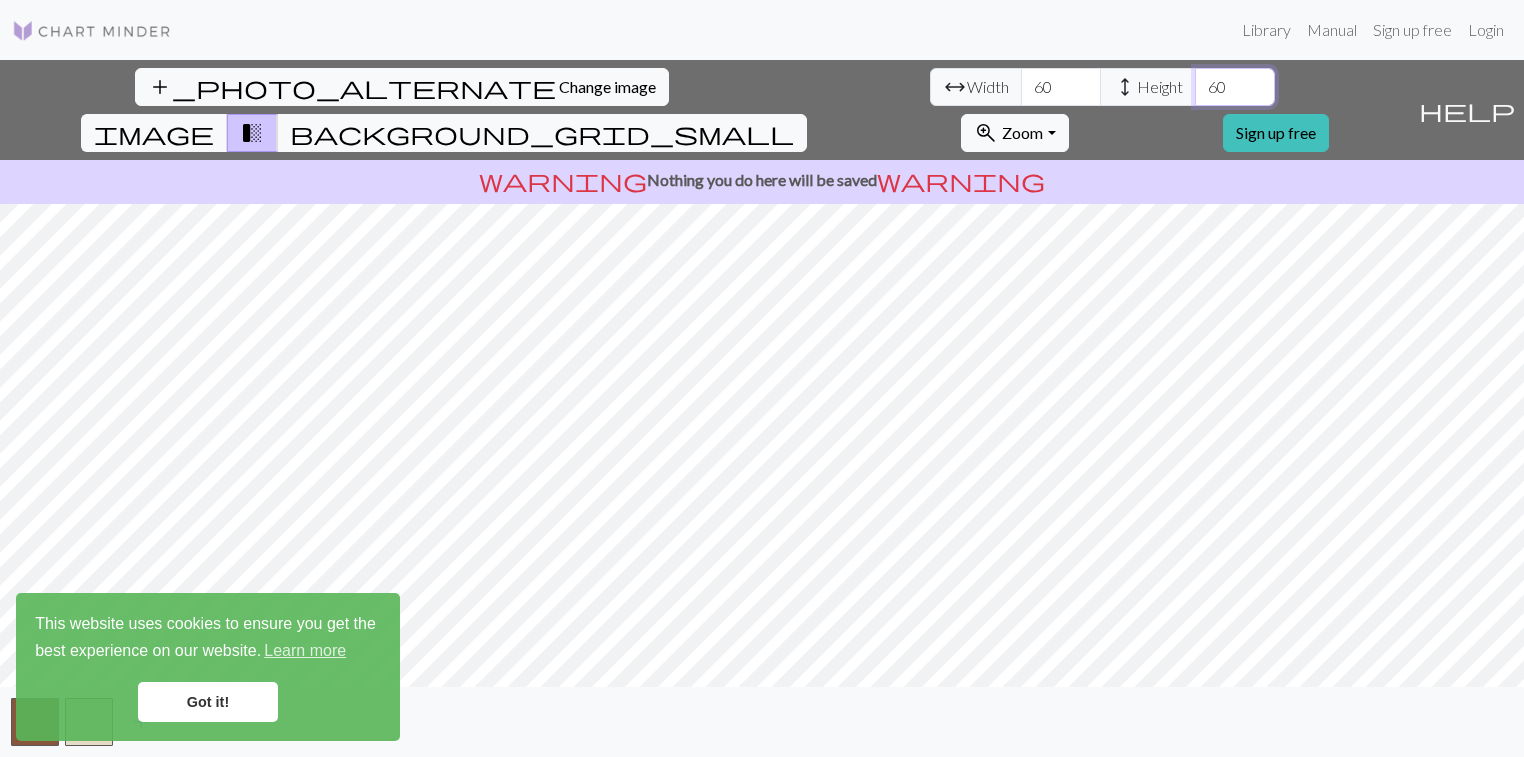 type on "60" 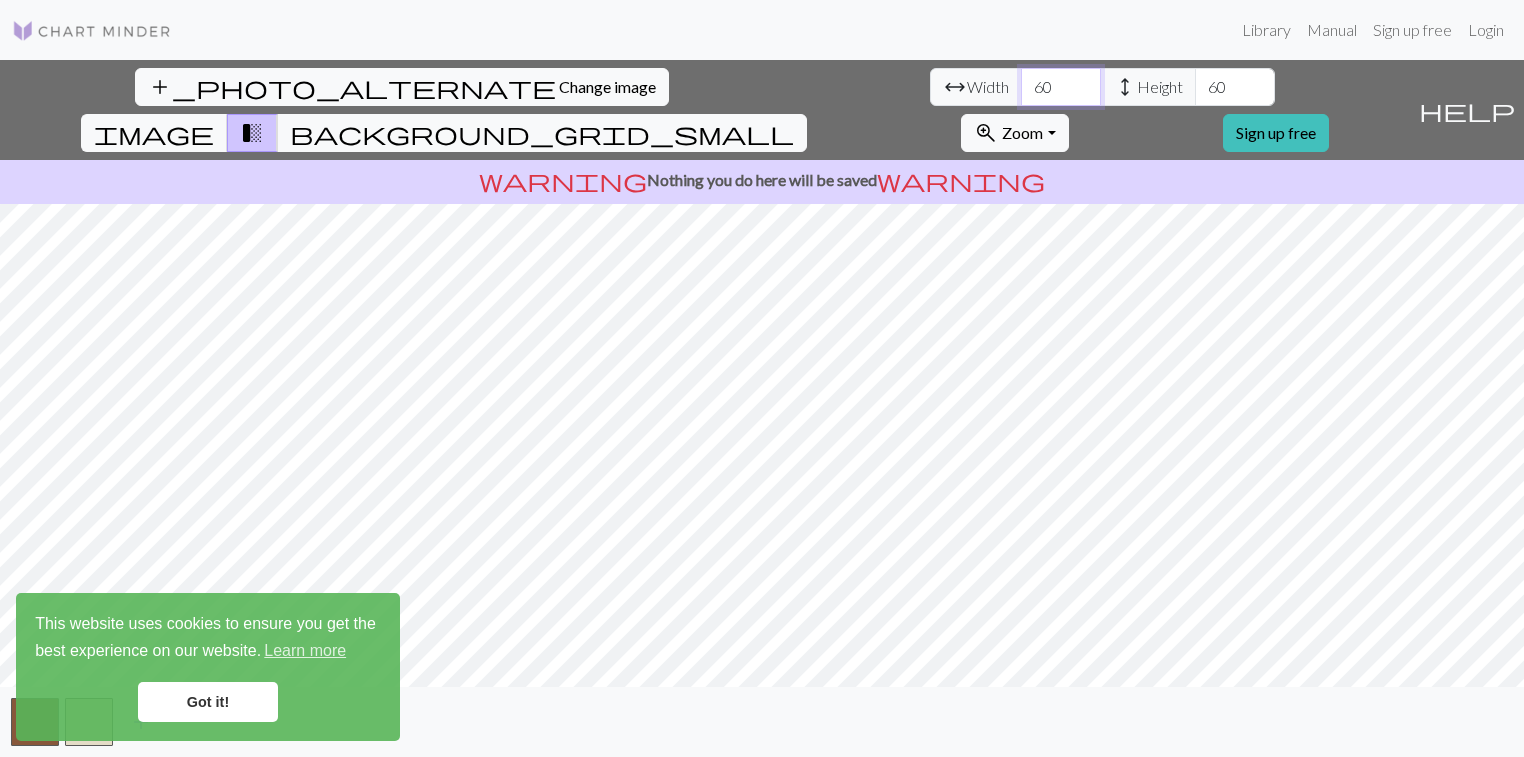 drag, startPoint x: 461, startPoint y: 88, endPoint x: 286, endPoint y: 79, distance: 175.23128 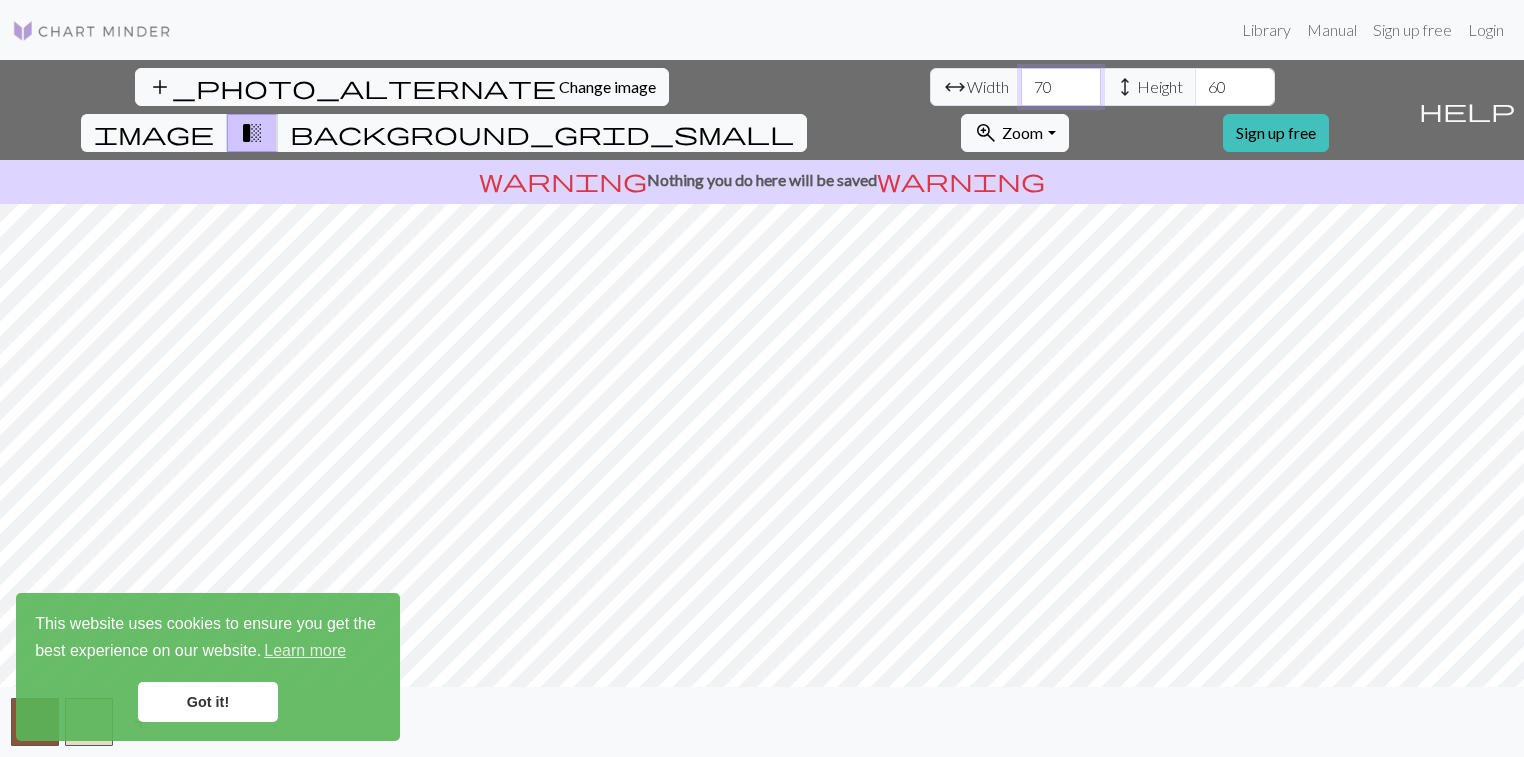 type on "70" 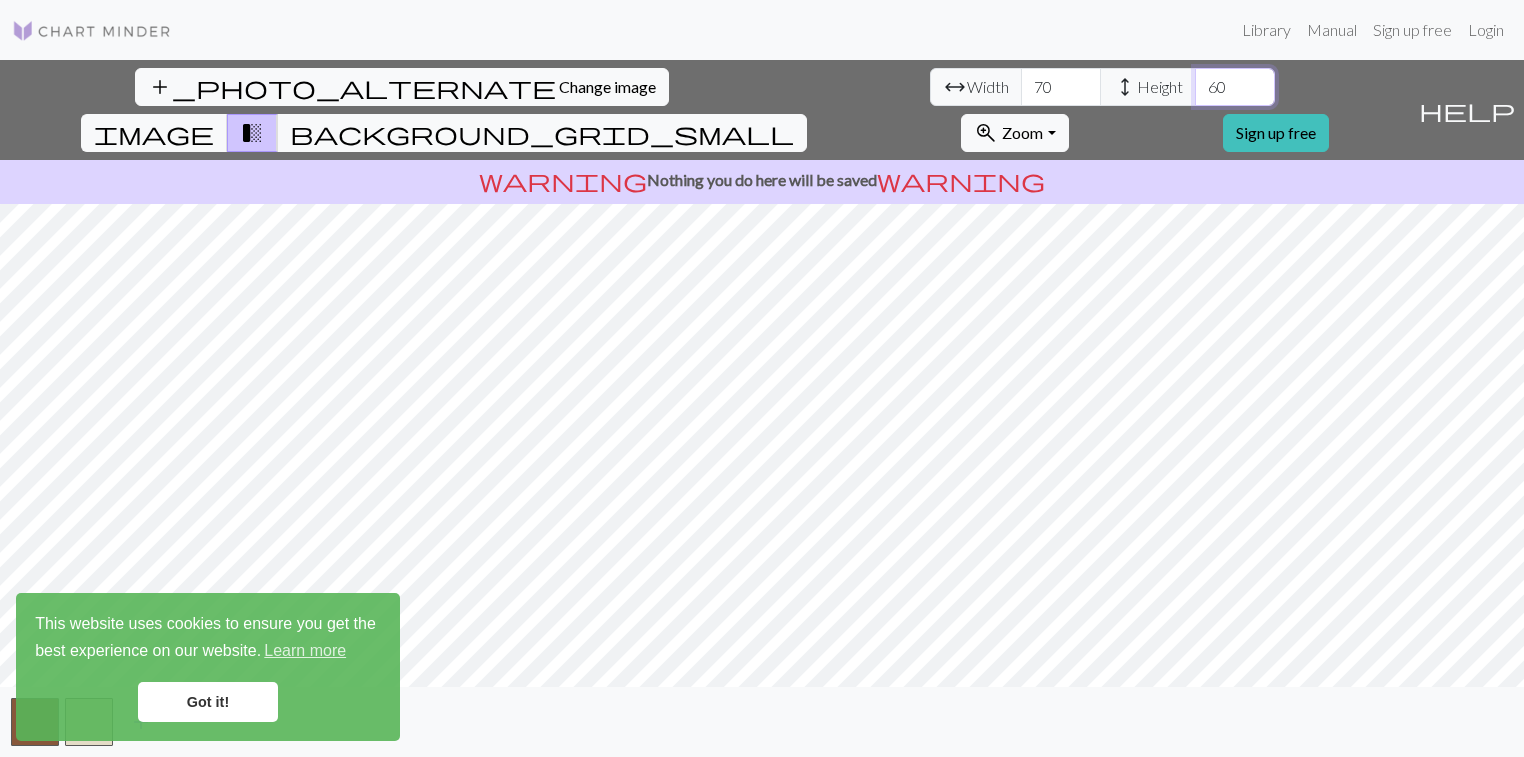 drag, startPoint x: 643, startPoint y: 92, endPoint x: 491, endPoint y: 85, distance: 152.1611 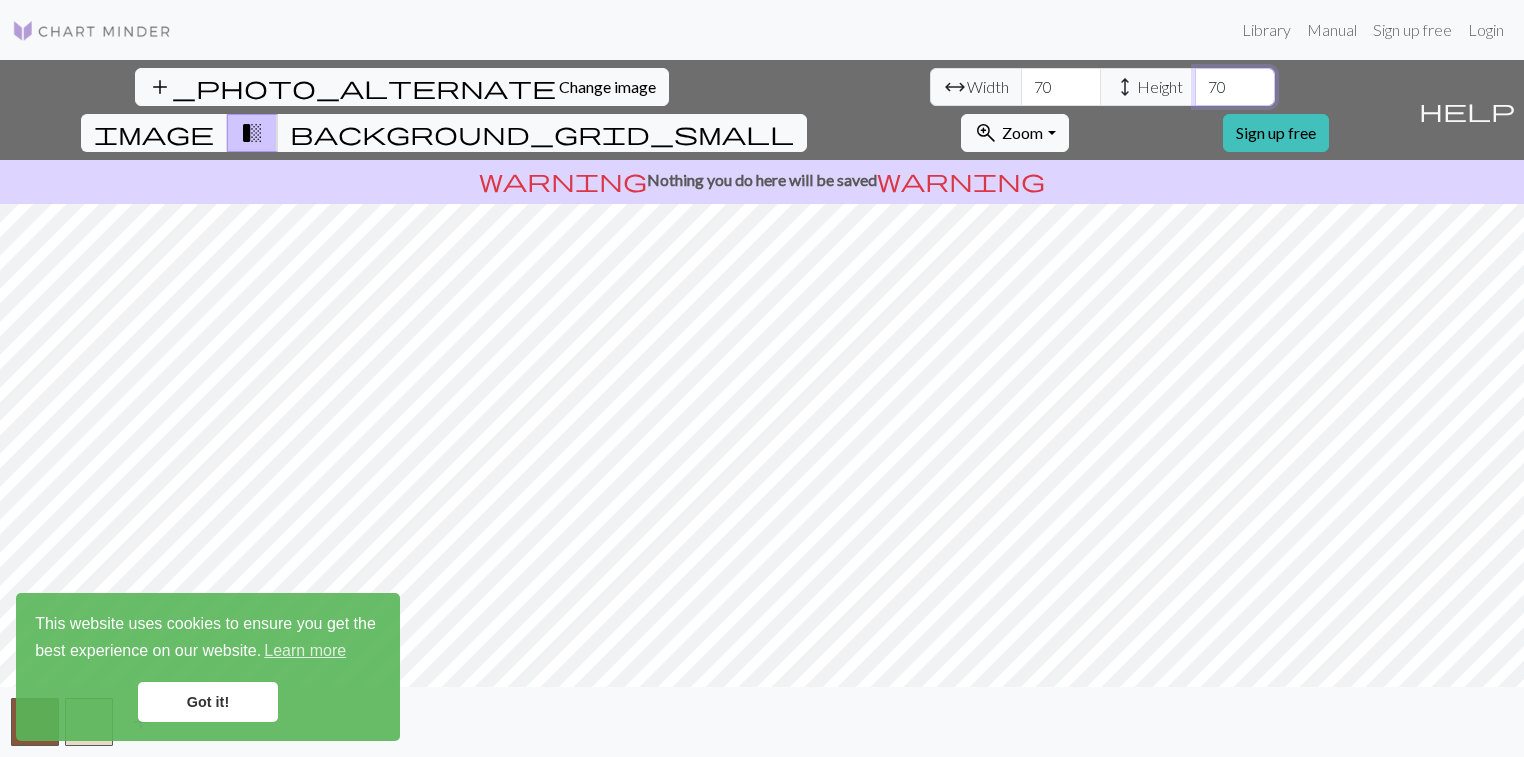 type on "70" 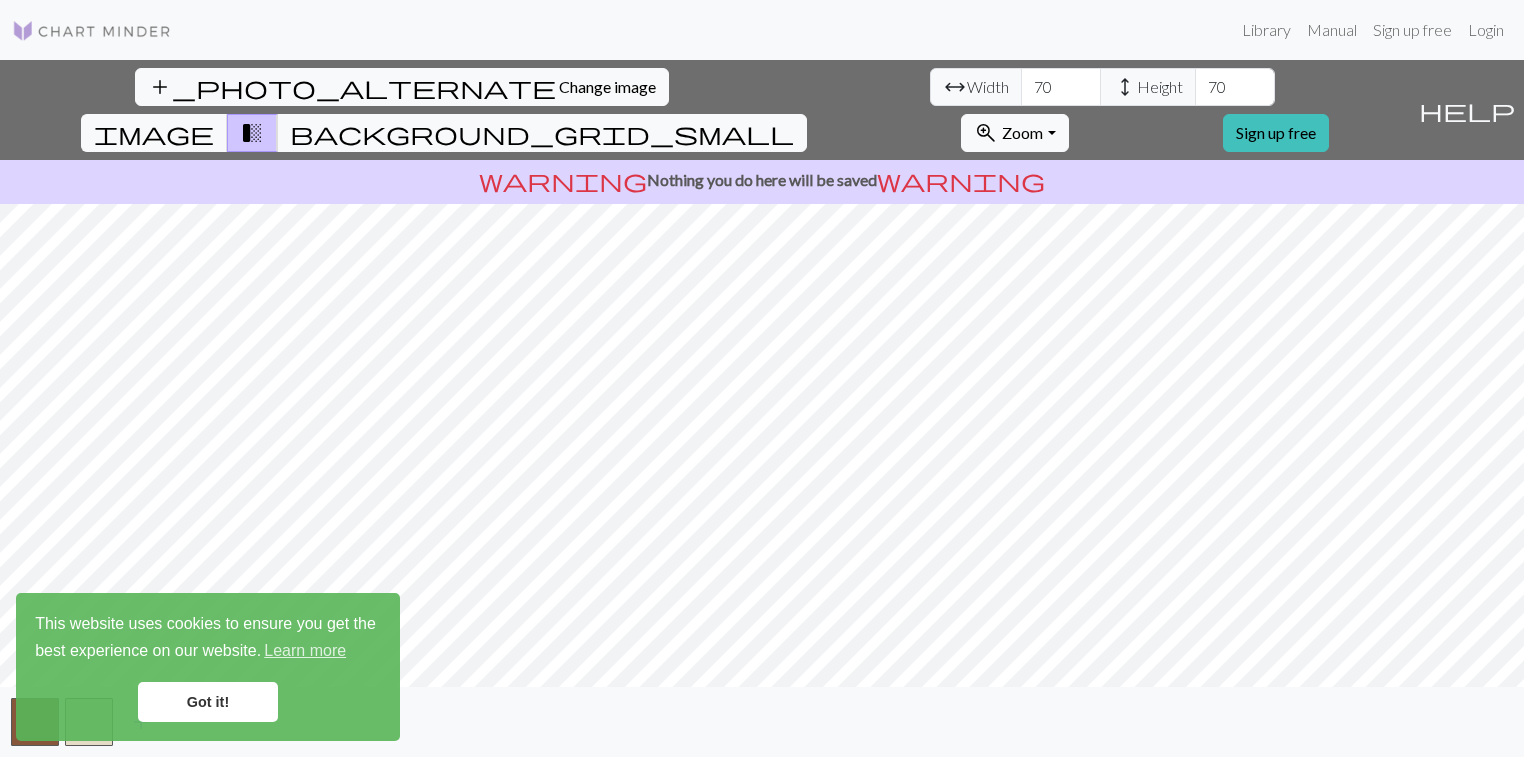 click on "add_photo_alternate   Change image arrow_range   Width 70 height   Height 70 image transition_fade background_grid_small zoom_in Zoom Zoom Fit all Fit width Fit height 50% 100% 150% 200% Sign up free help Show me around warning  Nothing you do here will be saved  warning add" at bounding box center [762, 408] 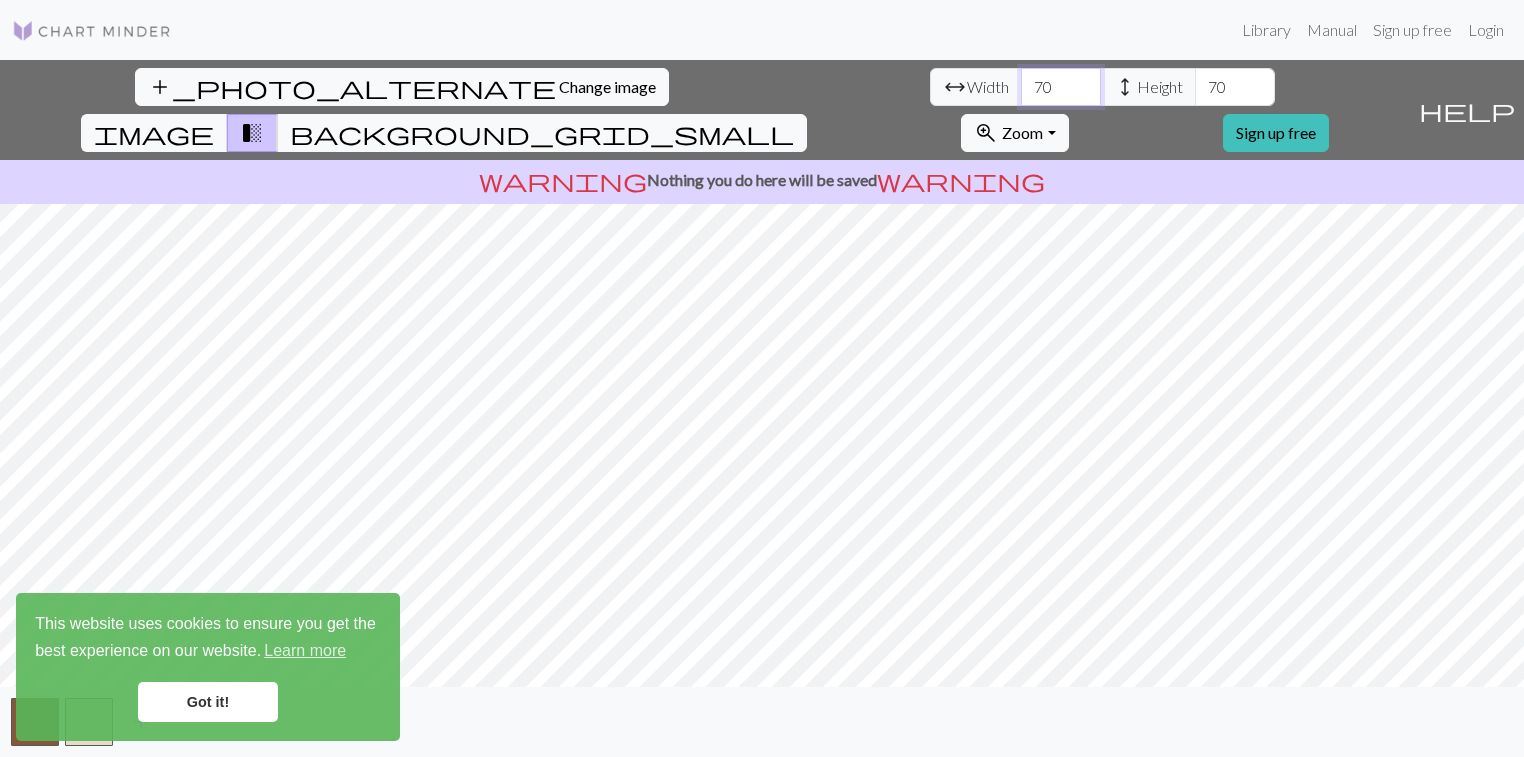 drag, startPoint x: 466, startPoint y: 90, endPoint x: 338, endPoint y: 91, distance: 128.0039 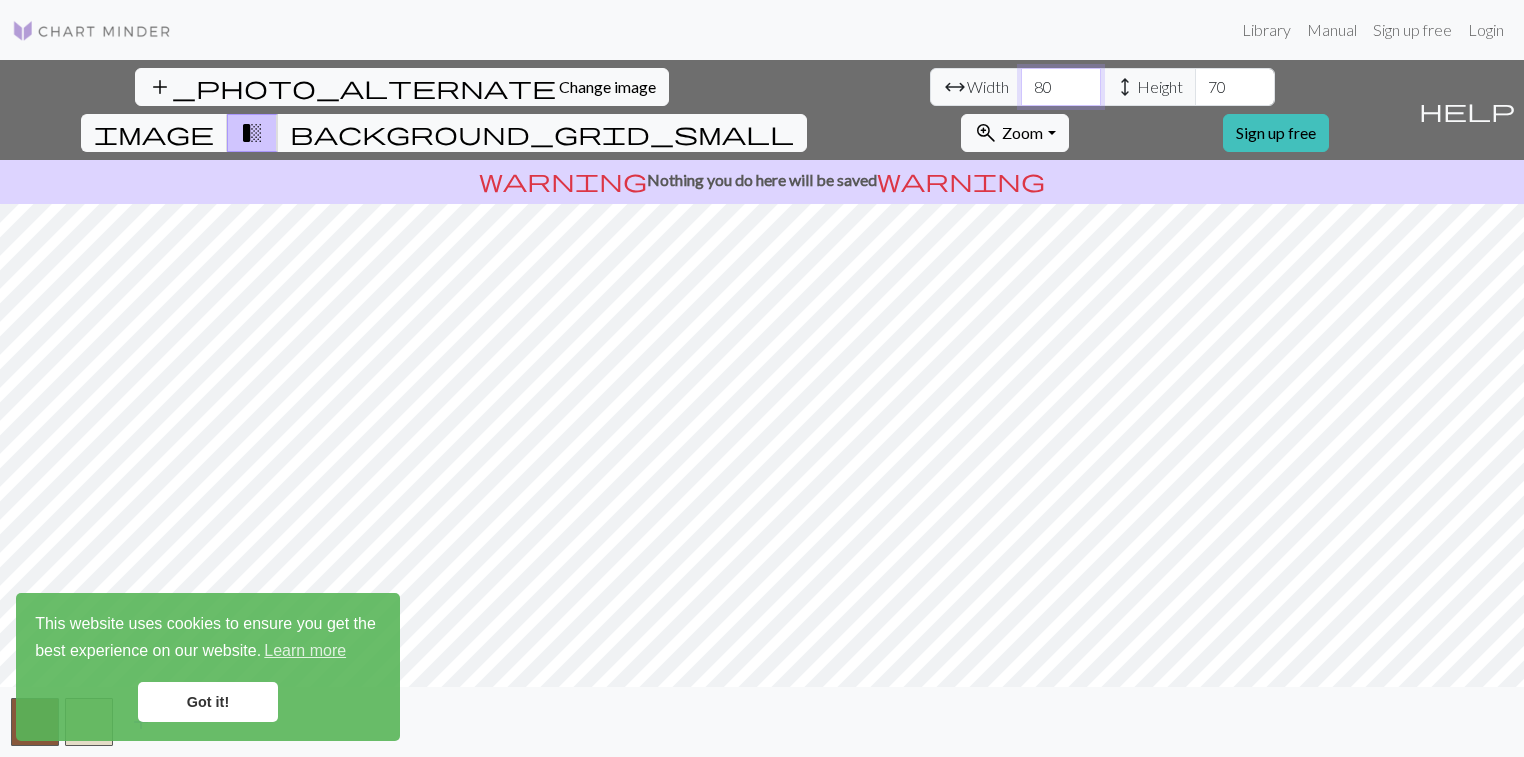 type on "80" 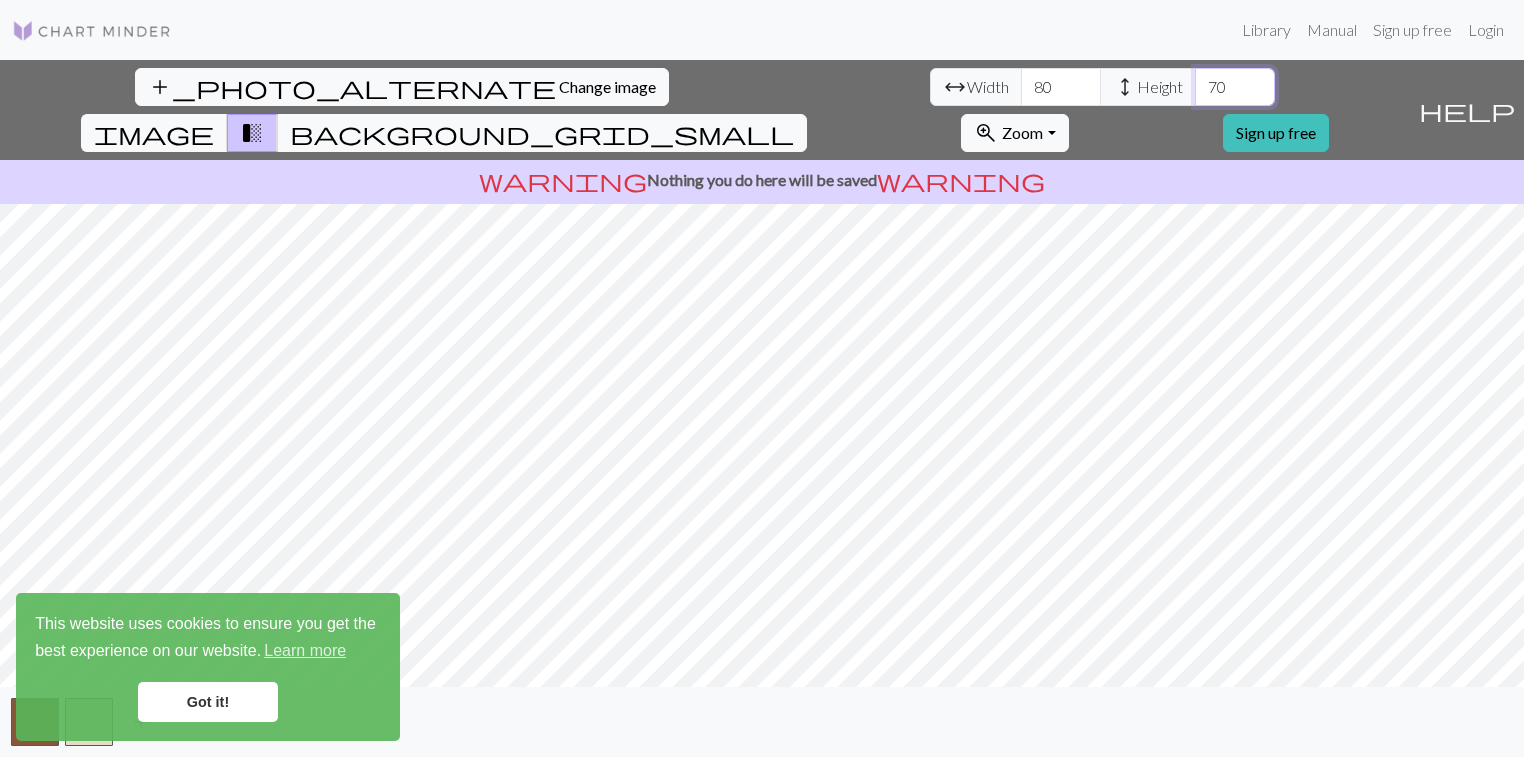 drag, startPoint x: 645, startPoint y: 89, endPoint x: 381, endPoint y: 48, distance: 267.16473 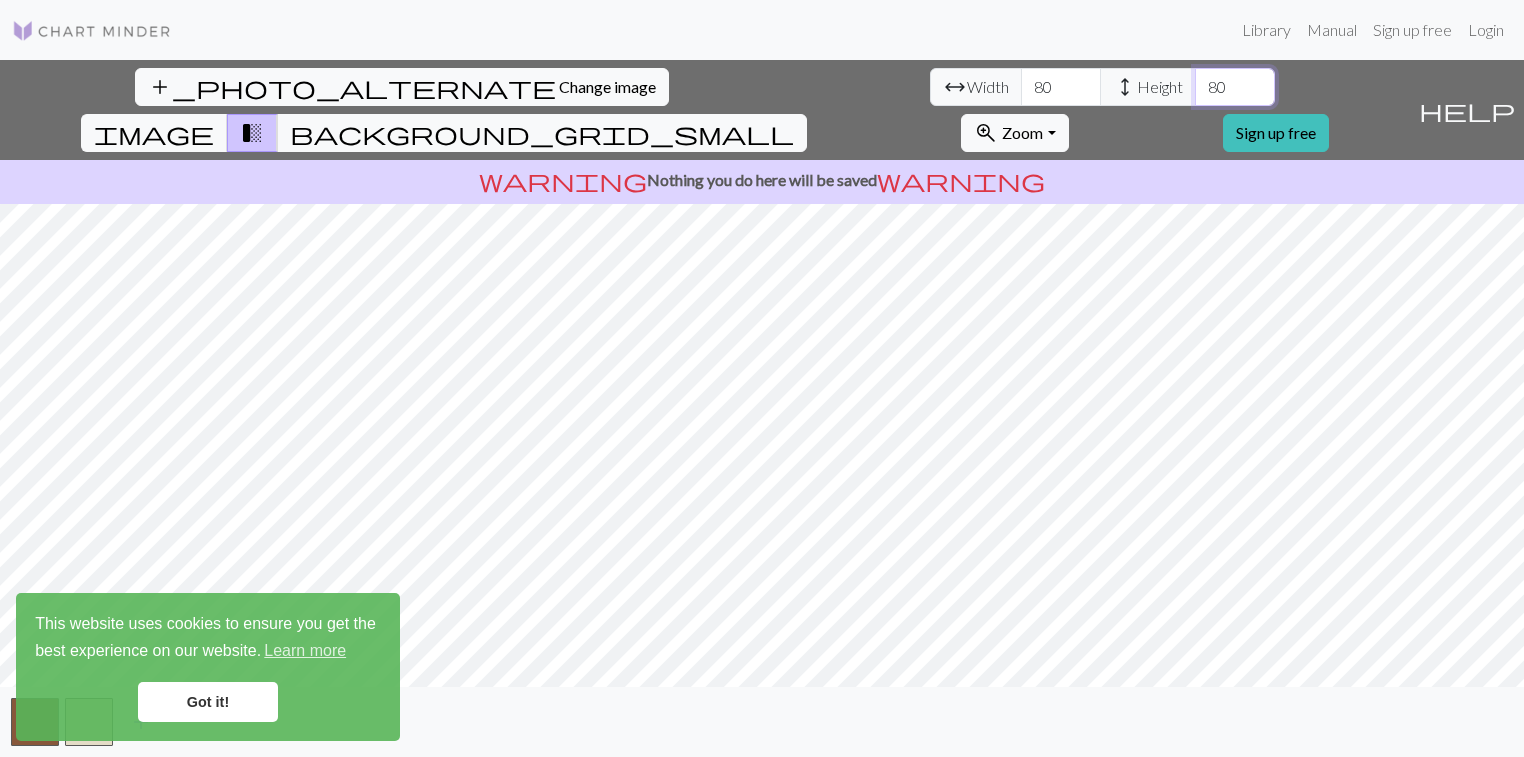 type on "80" 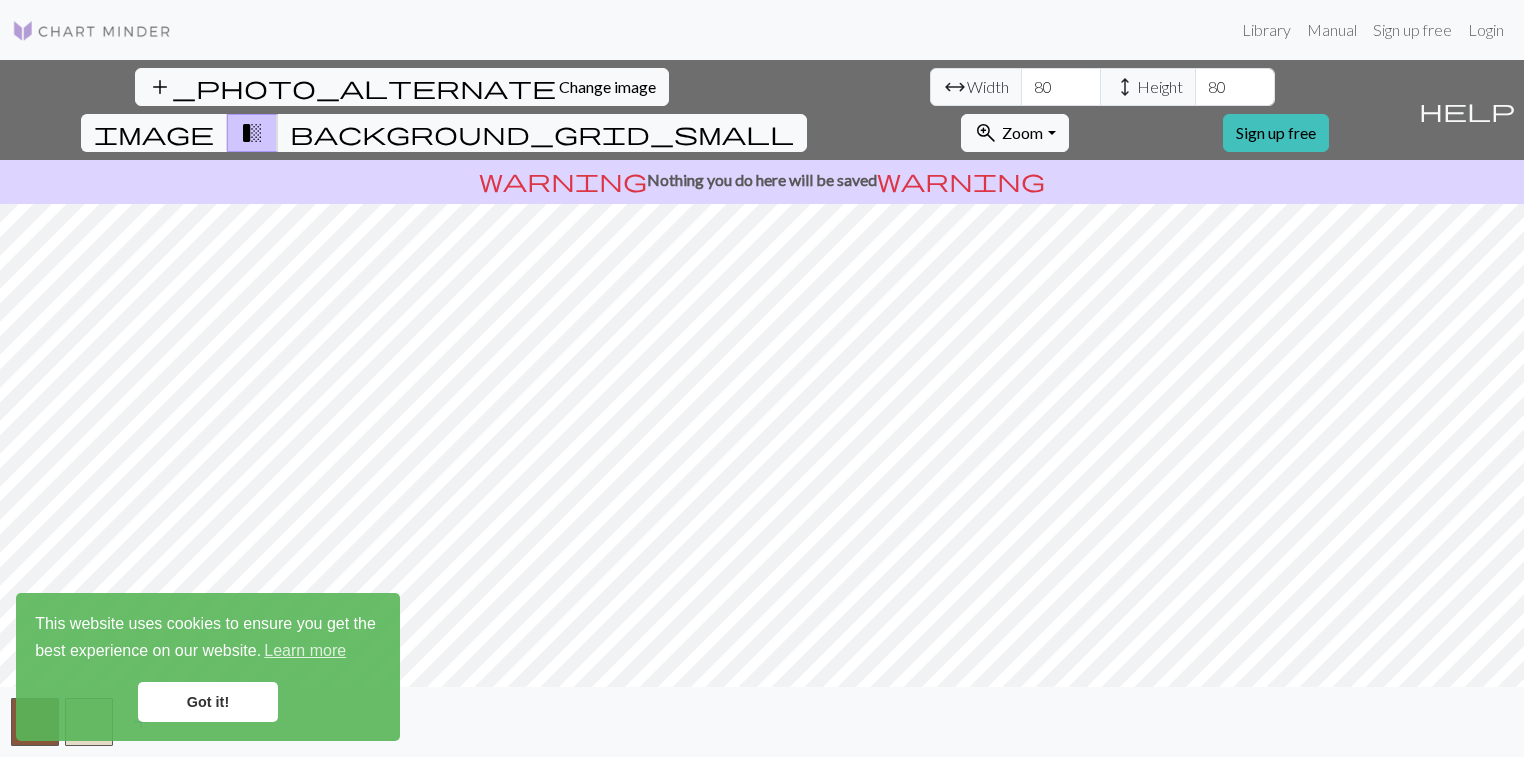 click on "Got it!" at bounding box center [208, 702] 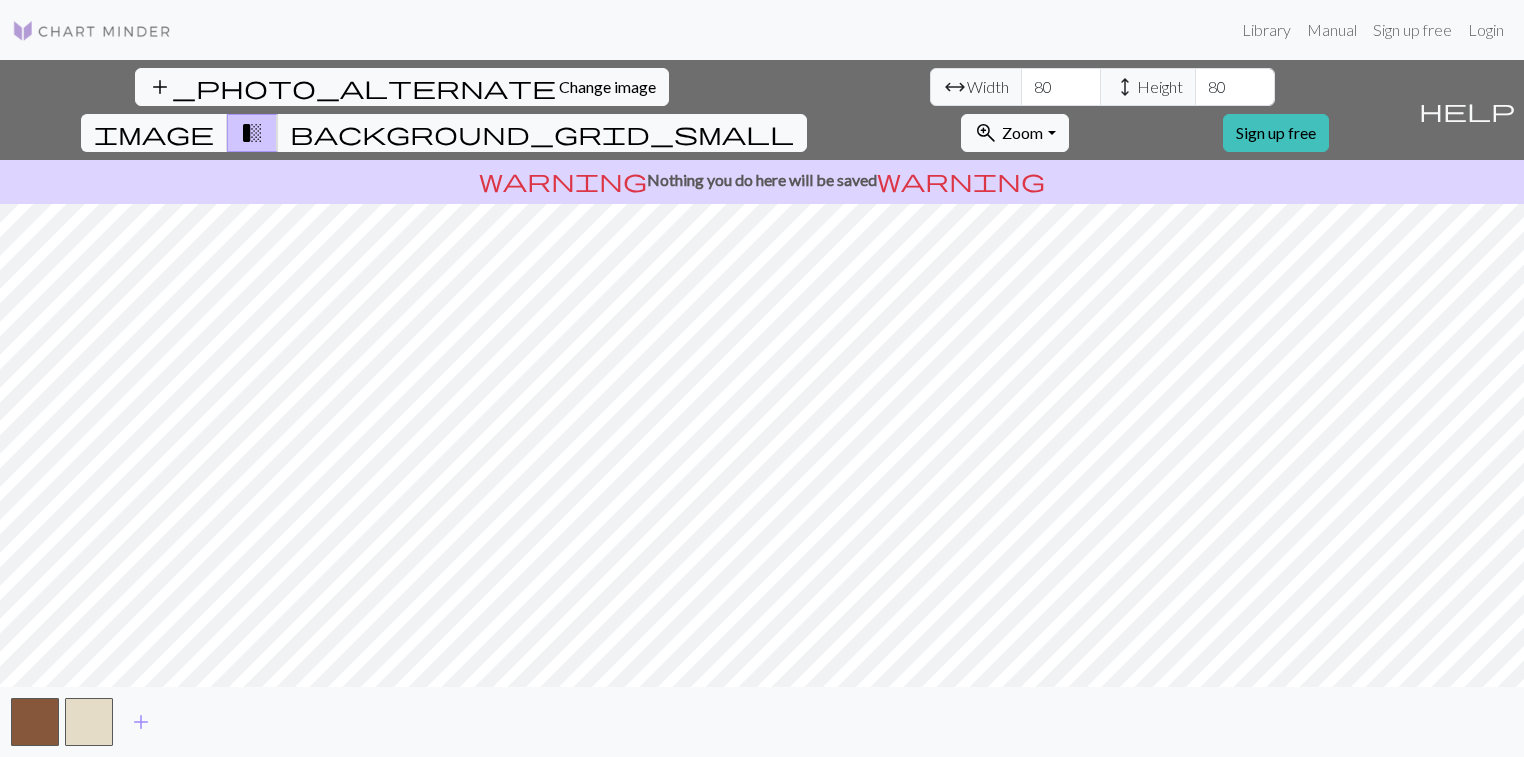click on "help" at bounding box center [1467, 110] 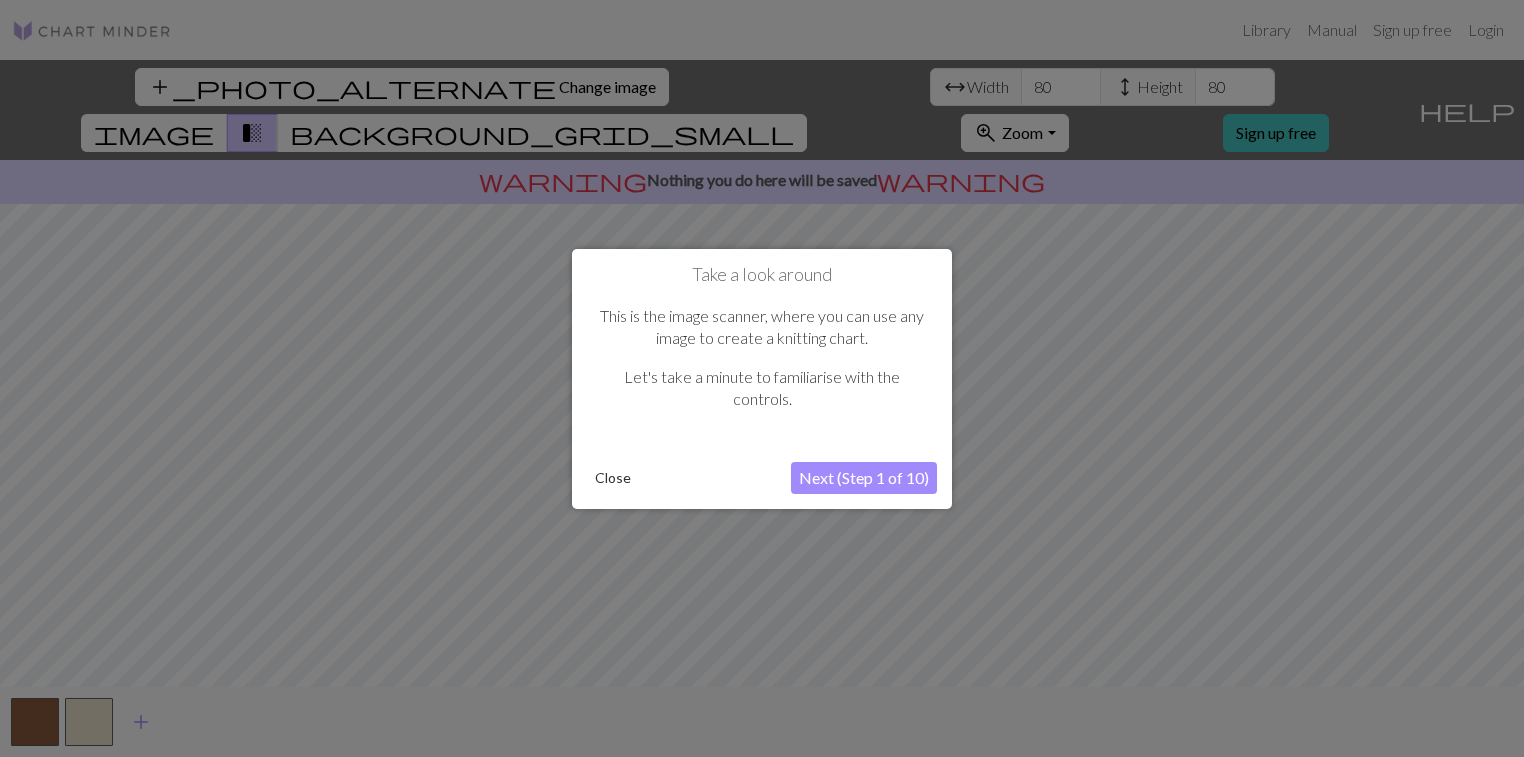 click on "Close" at bounding box center [613, 478] 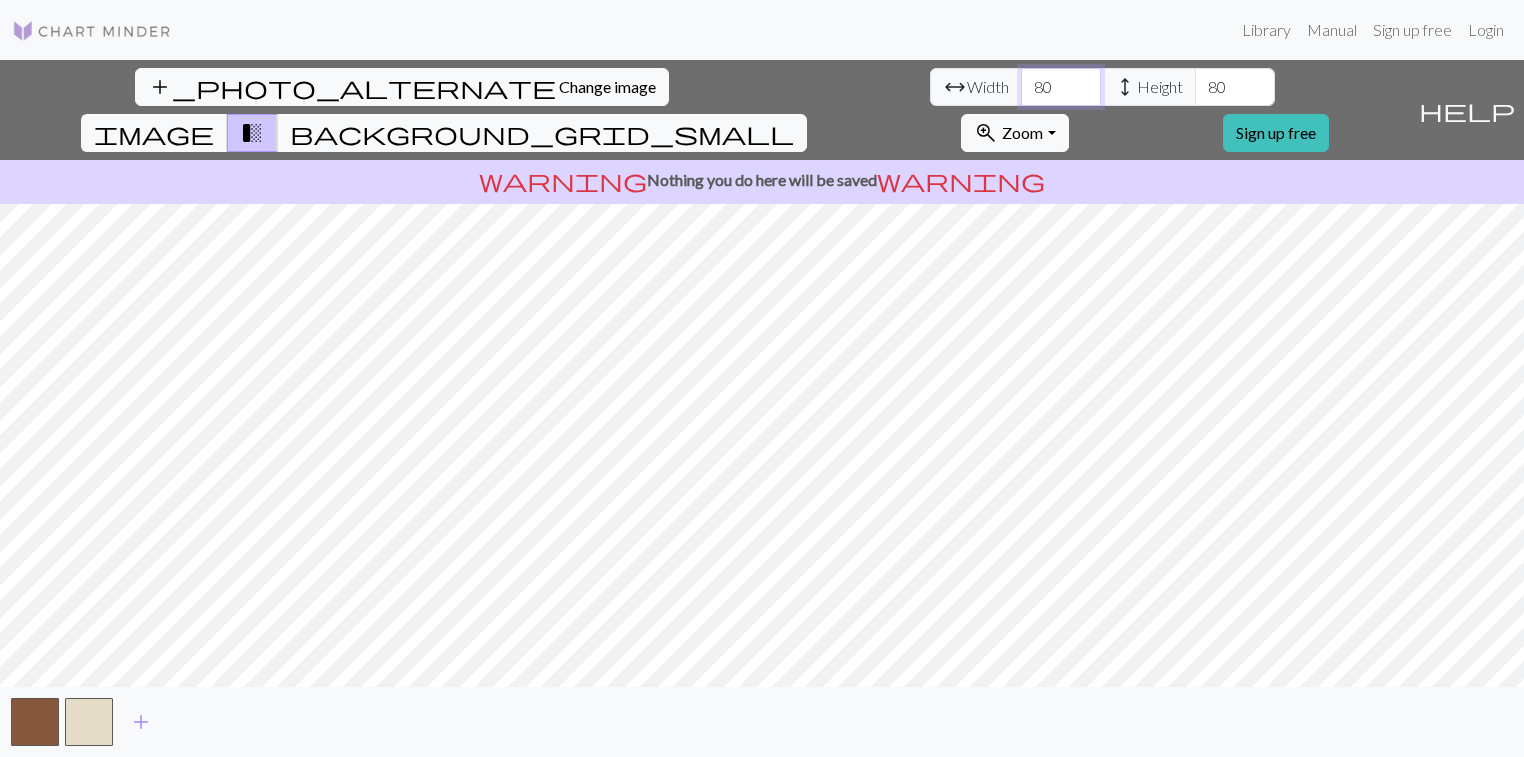 drag, startPoint x: 1194, startPoint y: 726, endPoint x: 378, endPoint y: 80, distance: 1040.7555 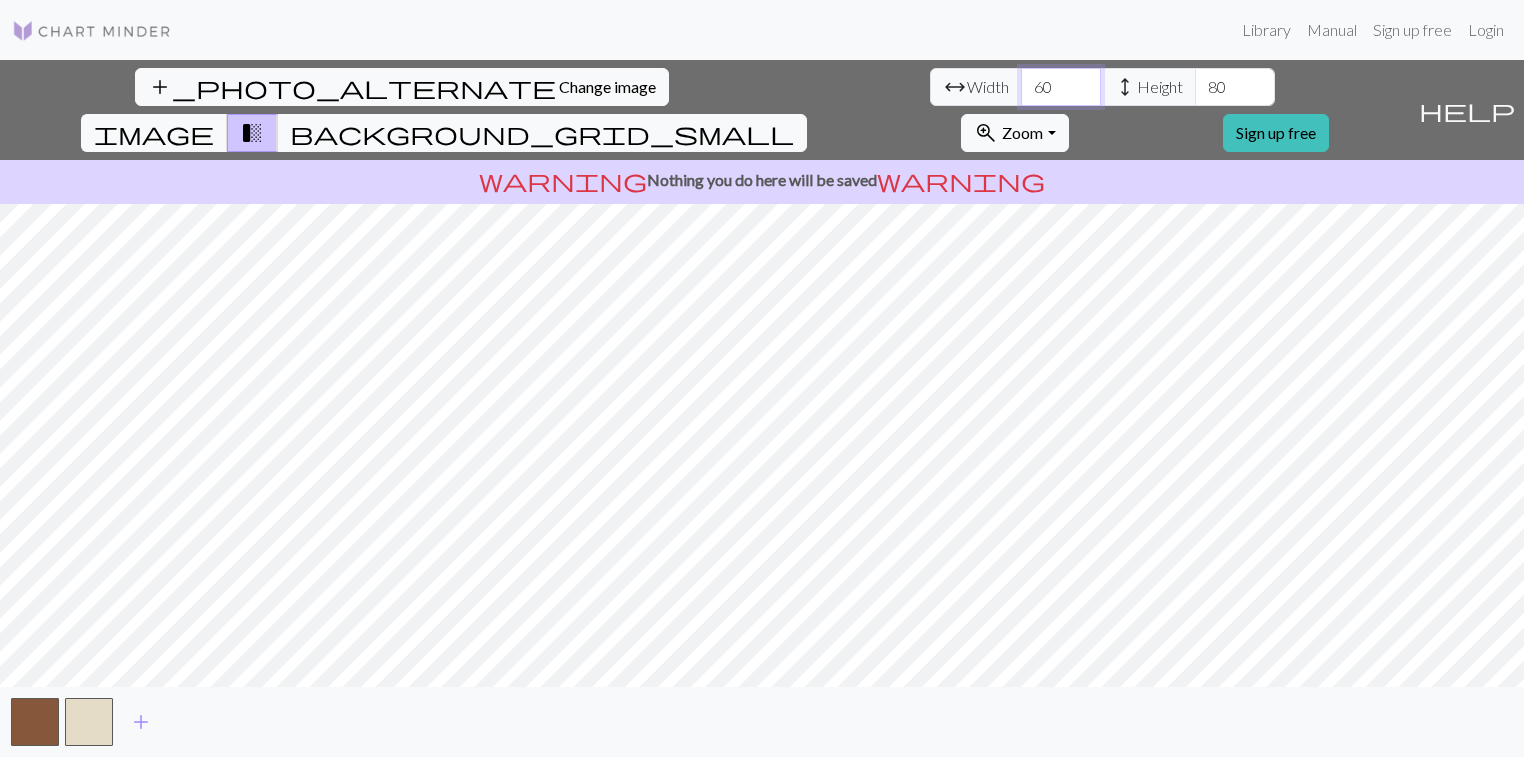 type on "60" 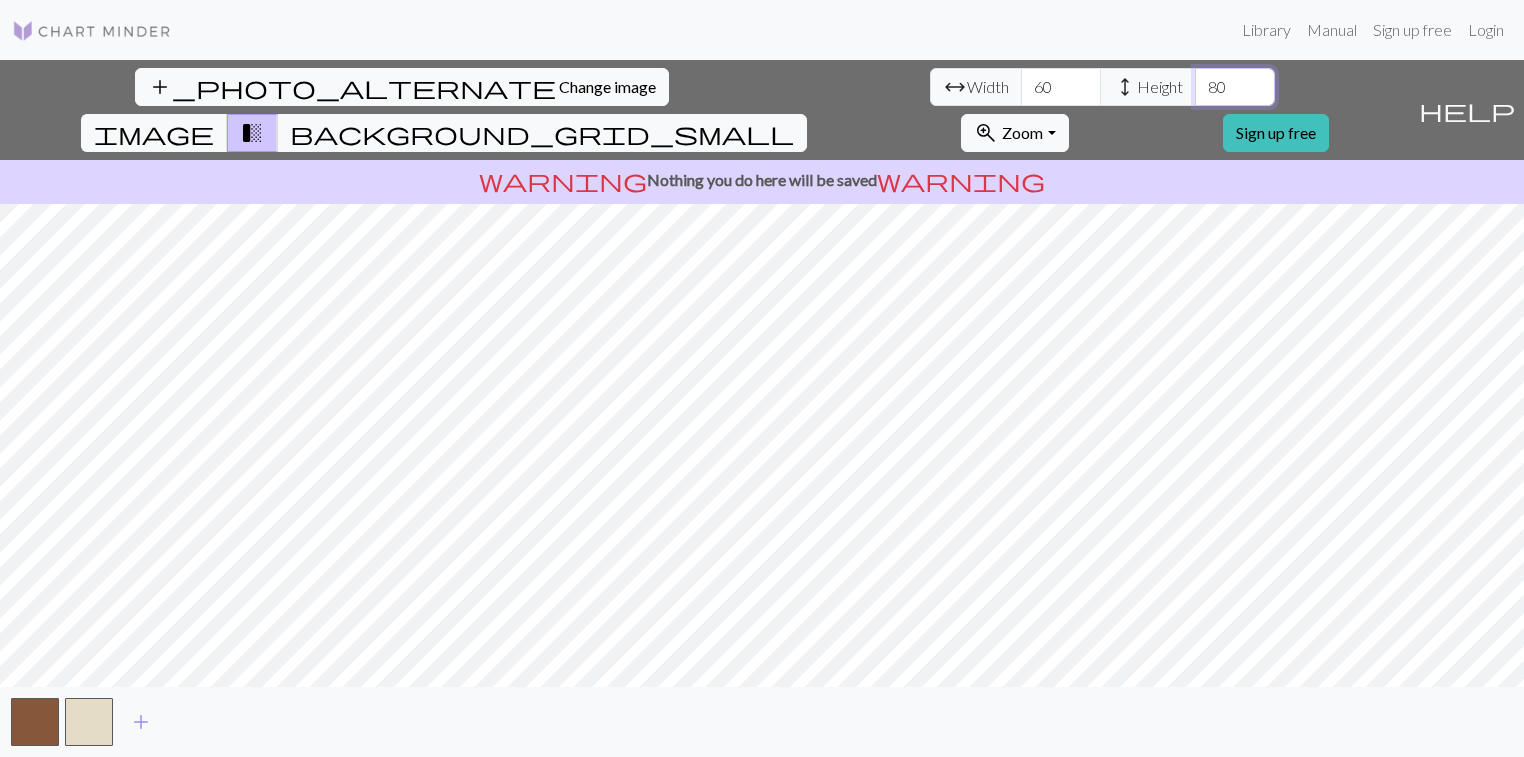 drag, startPoint x: 643, startPoint y: 89, endPoint x: 374, endPoint y: 80, distance: 269.1505 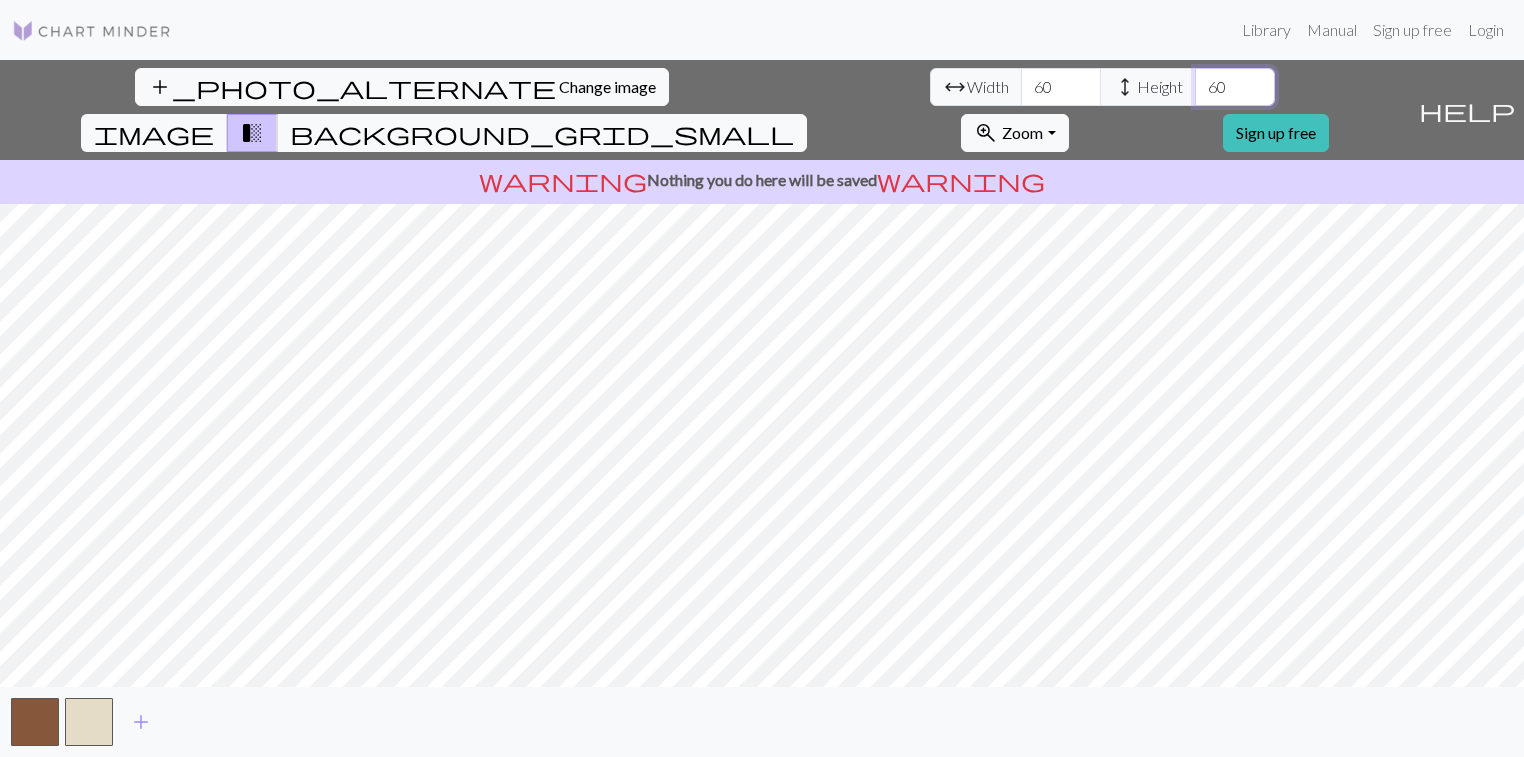 type on "60" 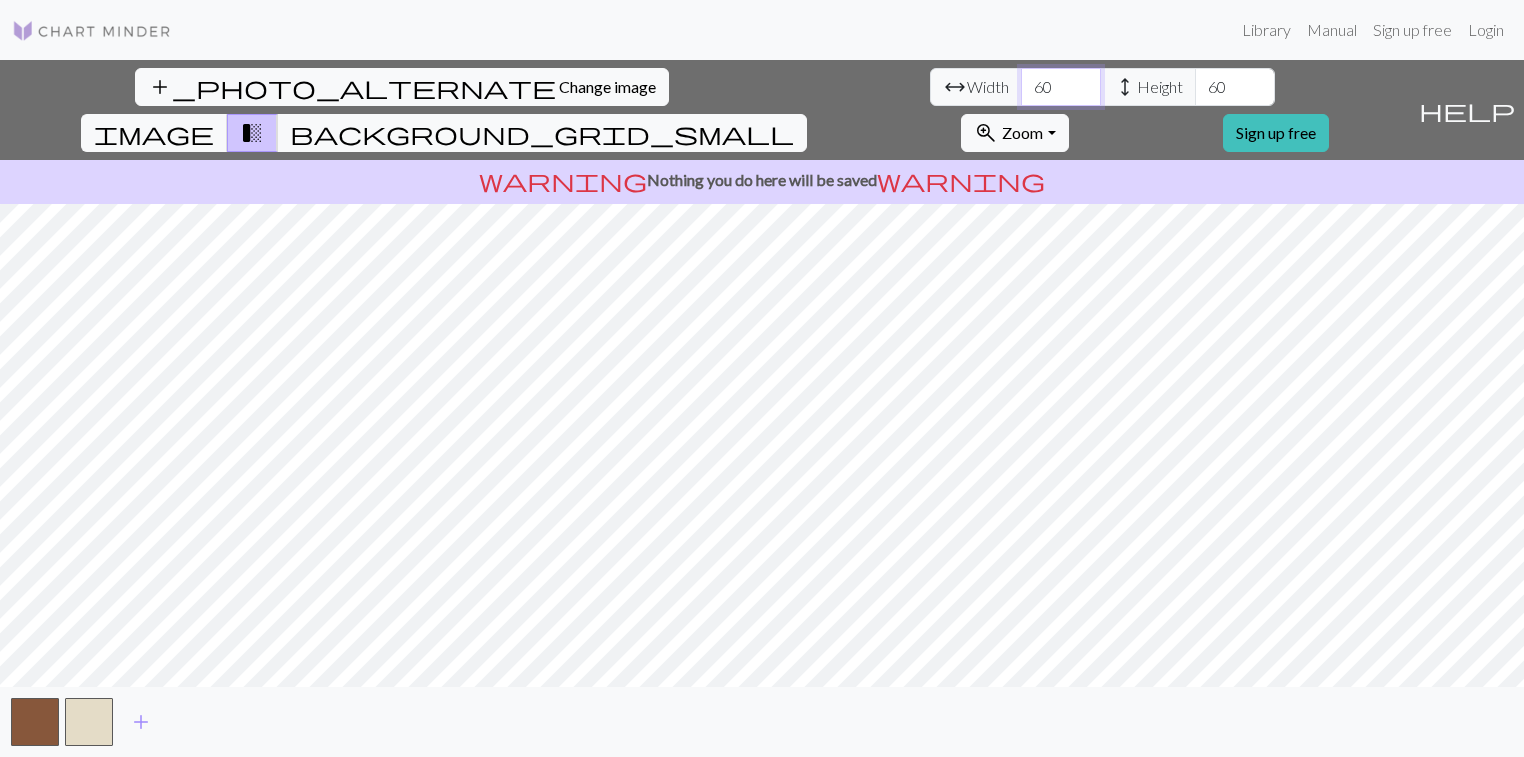 drag, startPoint x: 398, startPoint y: 155, endPoint x: 362, endPoint y: 85, distance: 78.714676 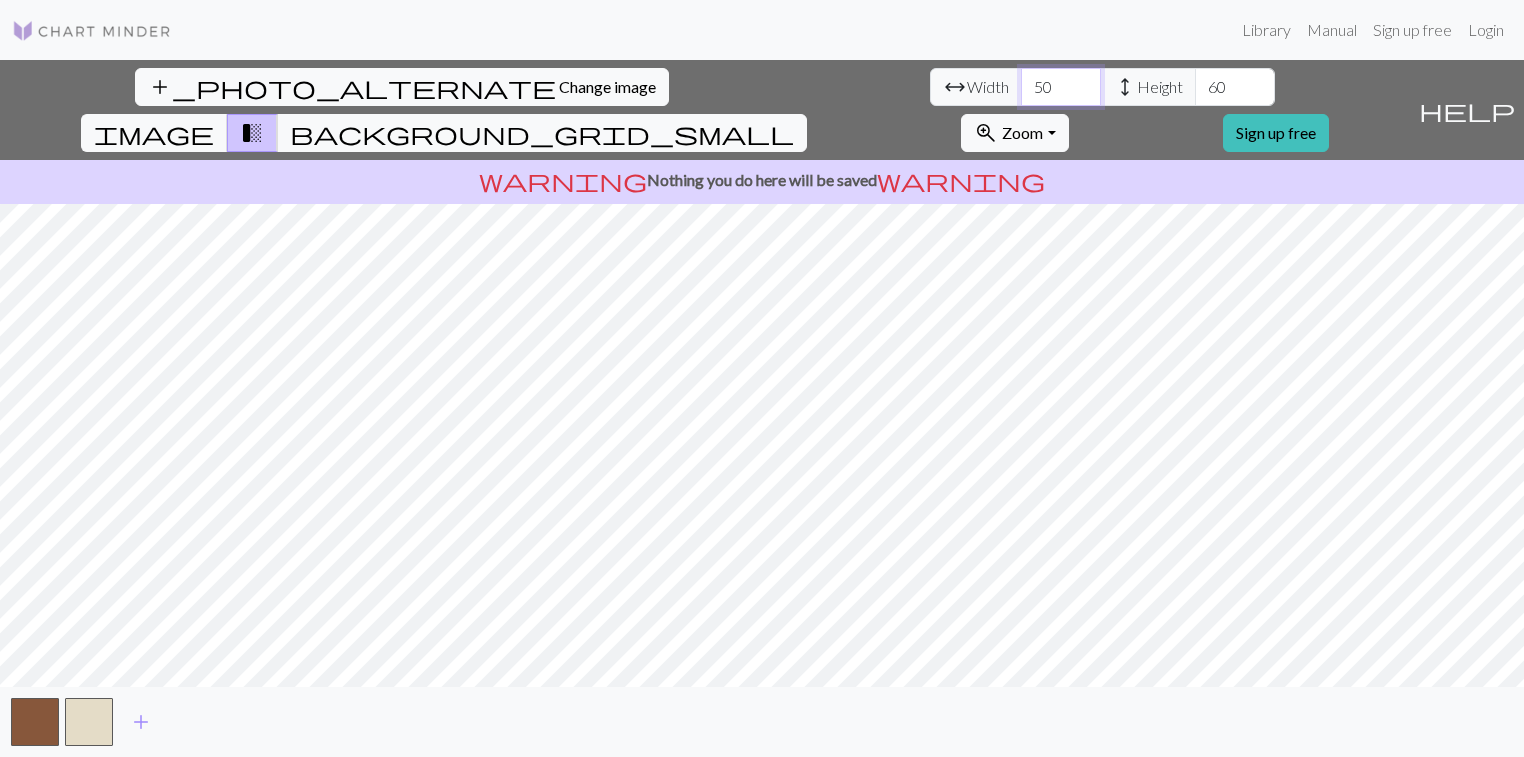 type on "50" 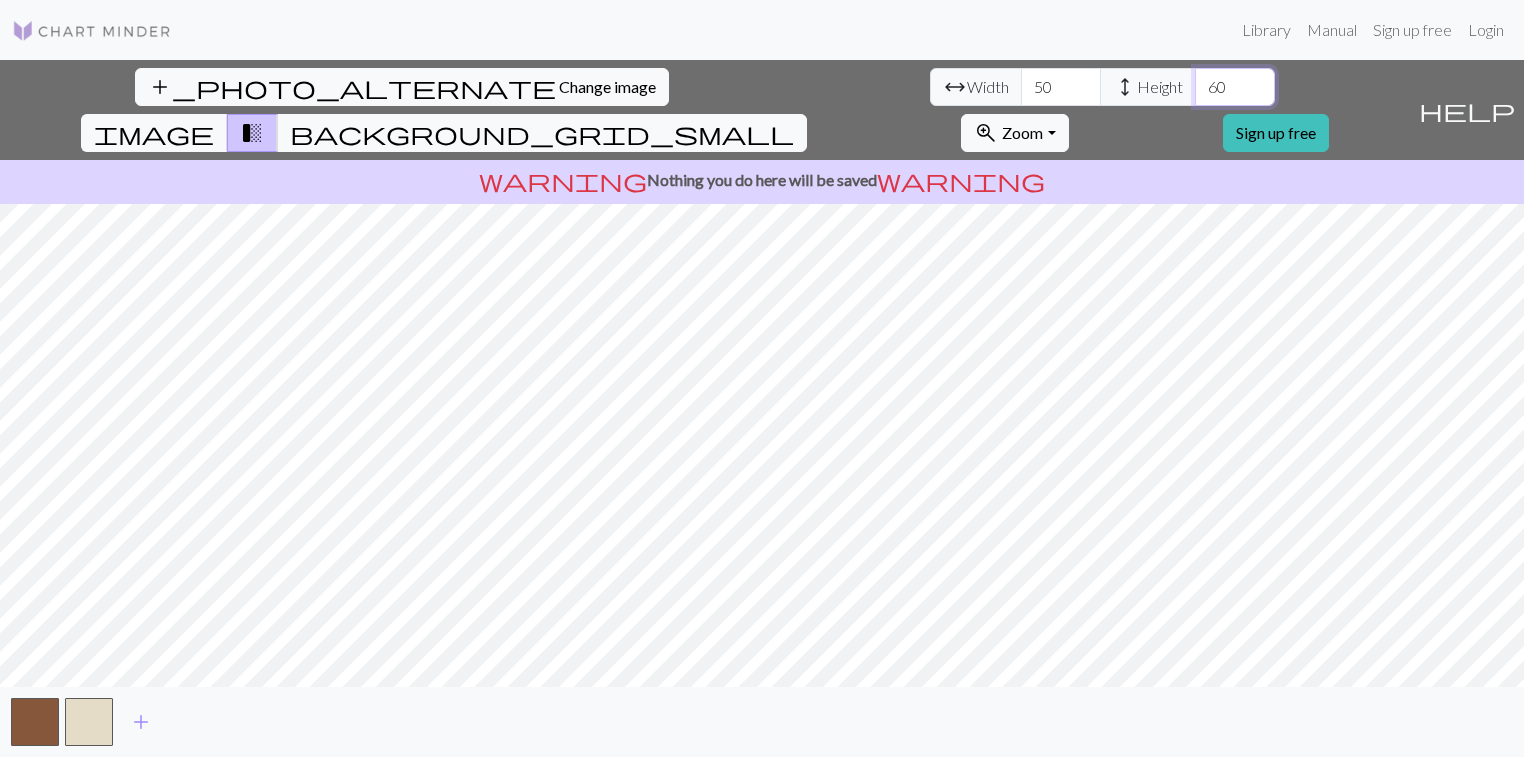 drag, startPoint x: 643, startPoint y: 87, endPoint x: 463, endPoint y: 73, distance: 180.54362 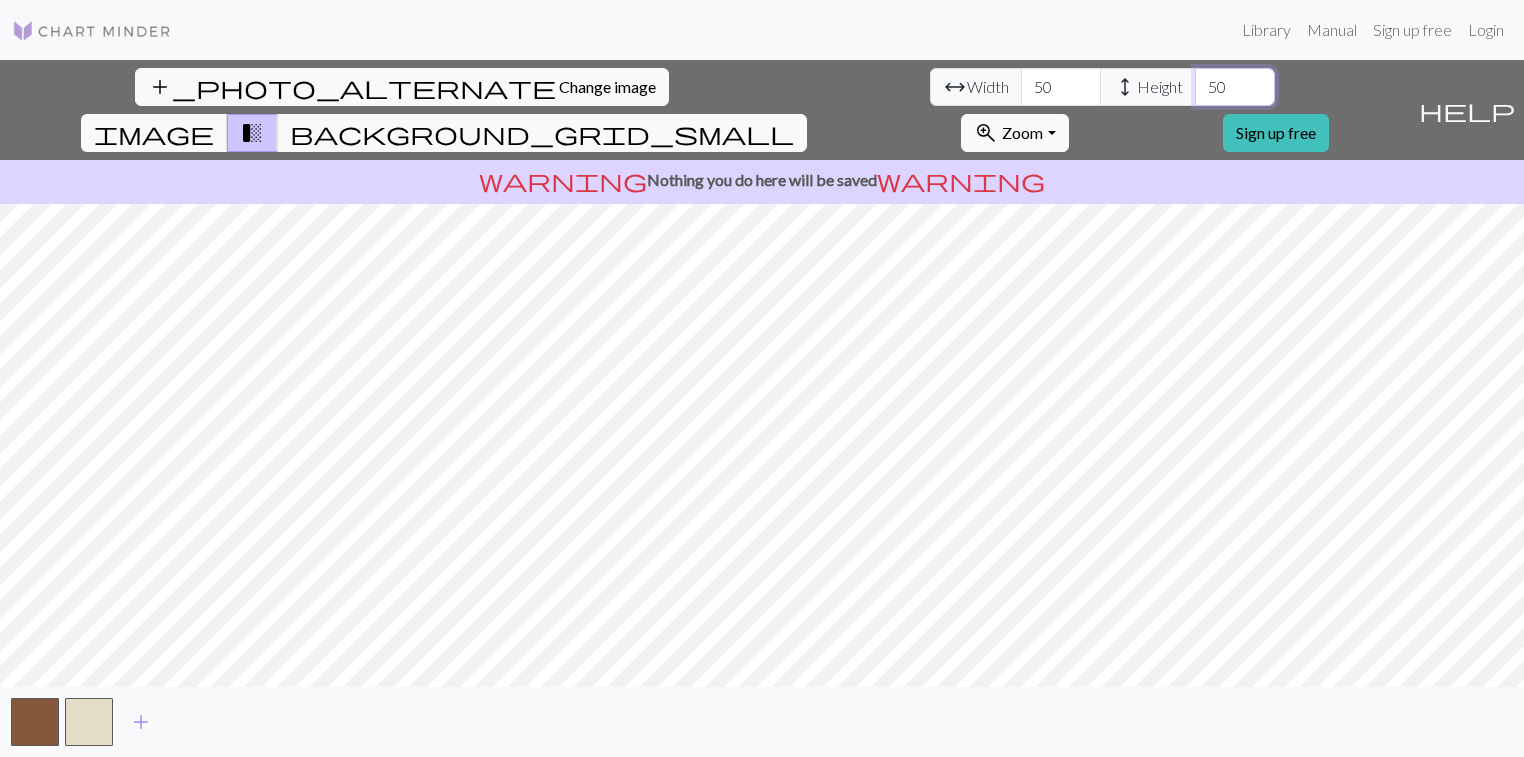 type on "5" 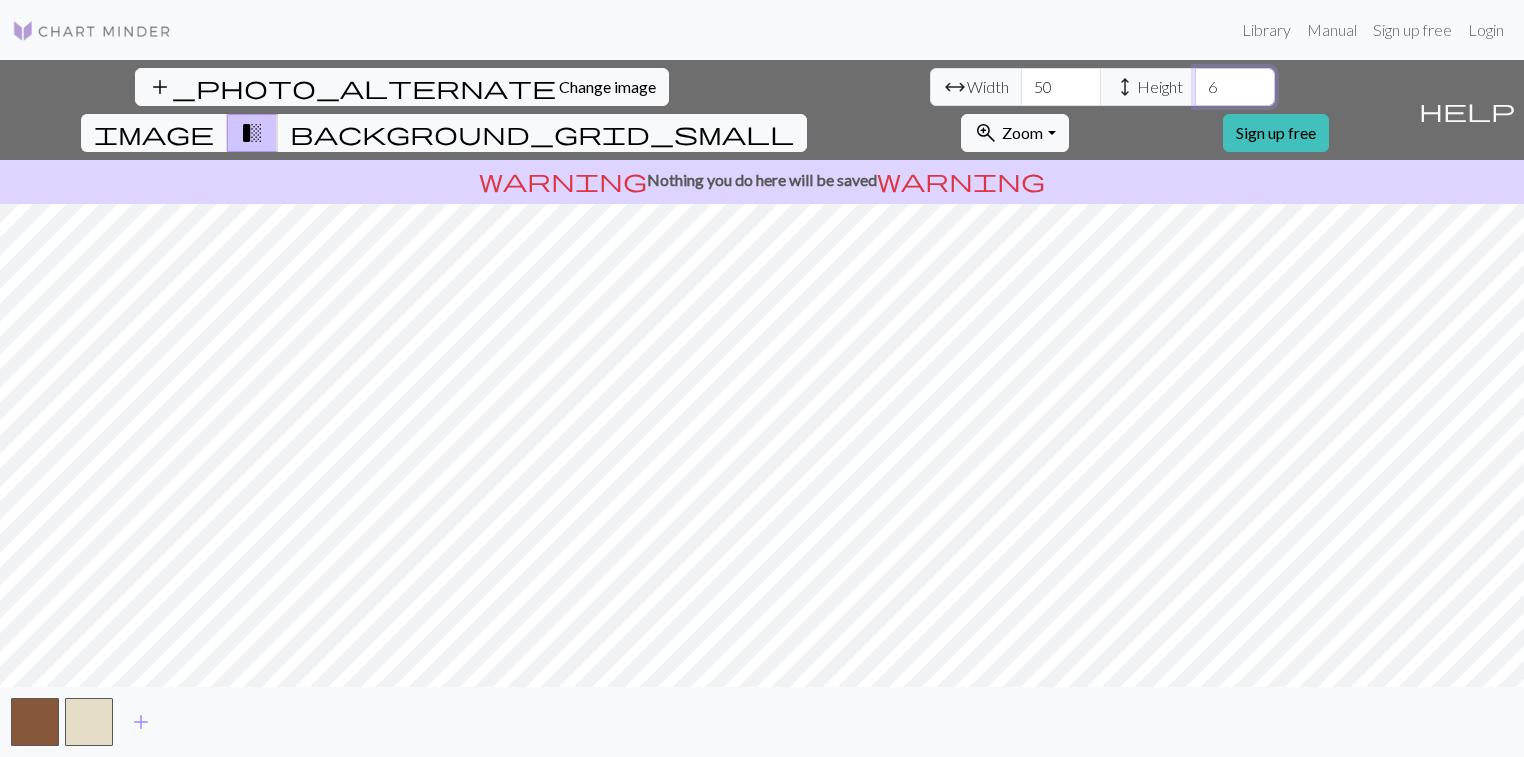 type on "60" 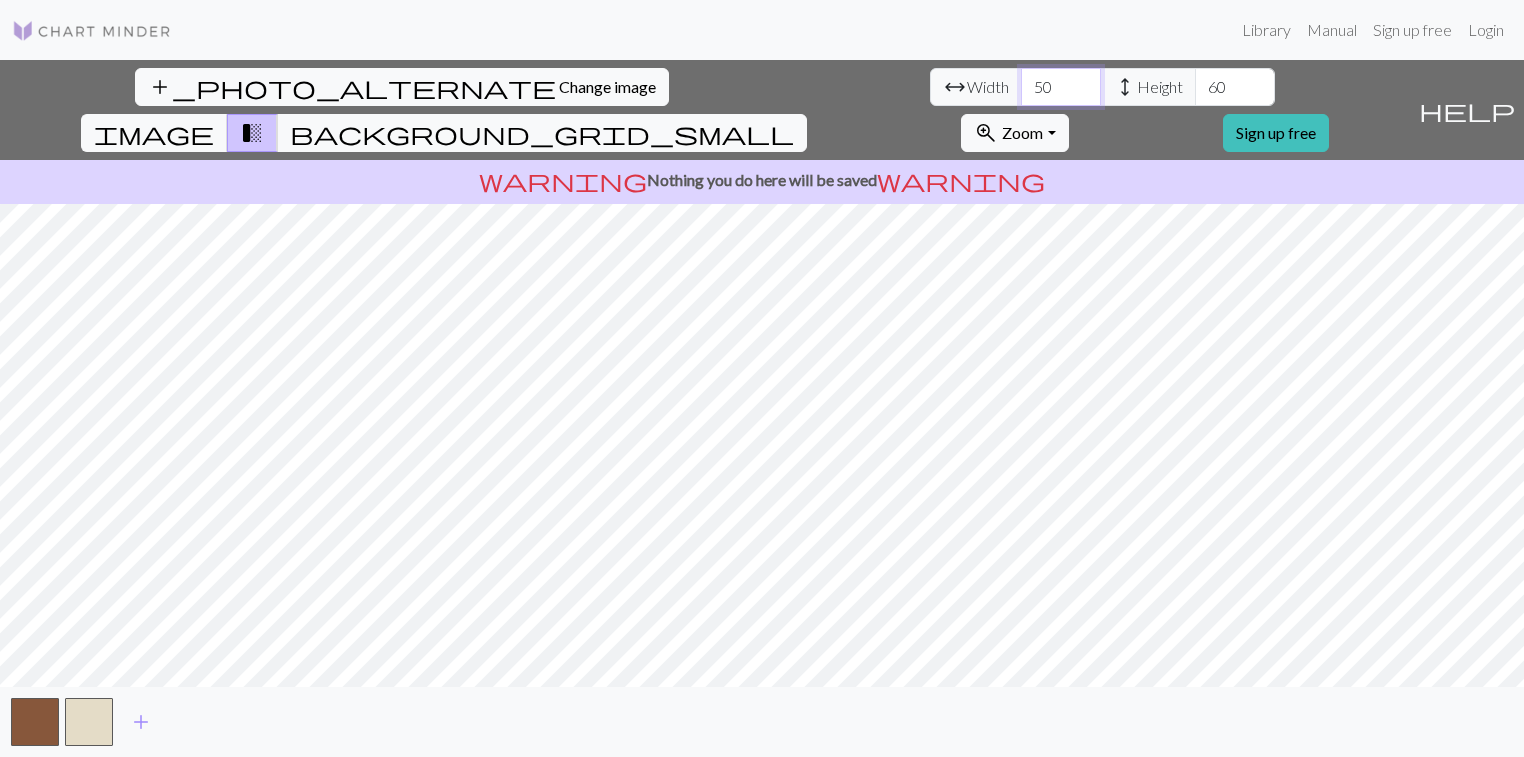 drag, startPoint x: 472, startPoint y: 91, endPoint x: 362, endPoint y: 83, distance: 110.29053 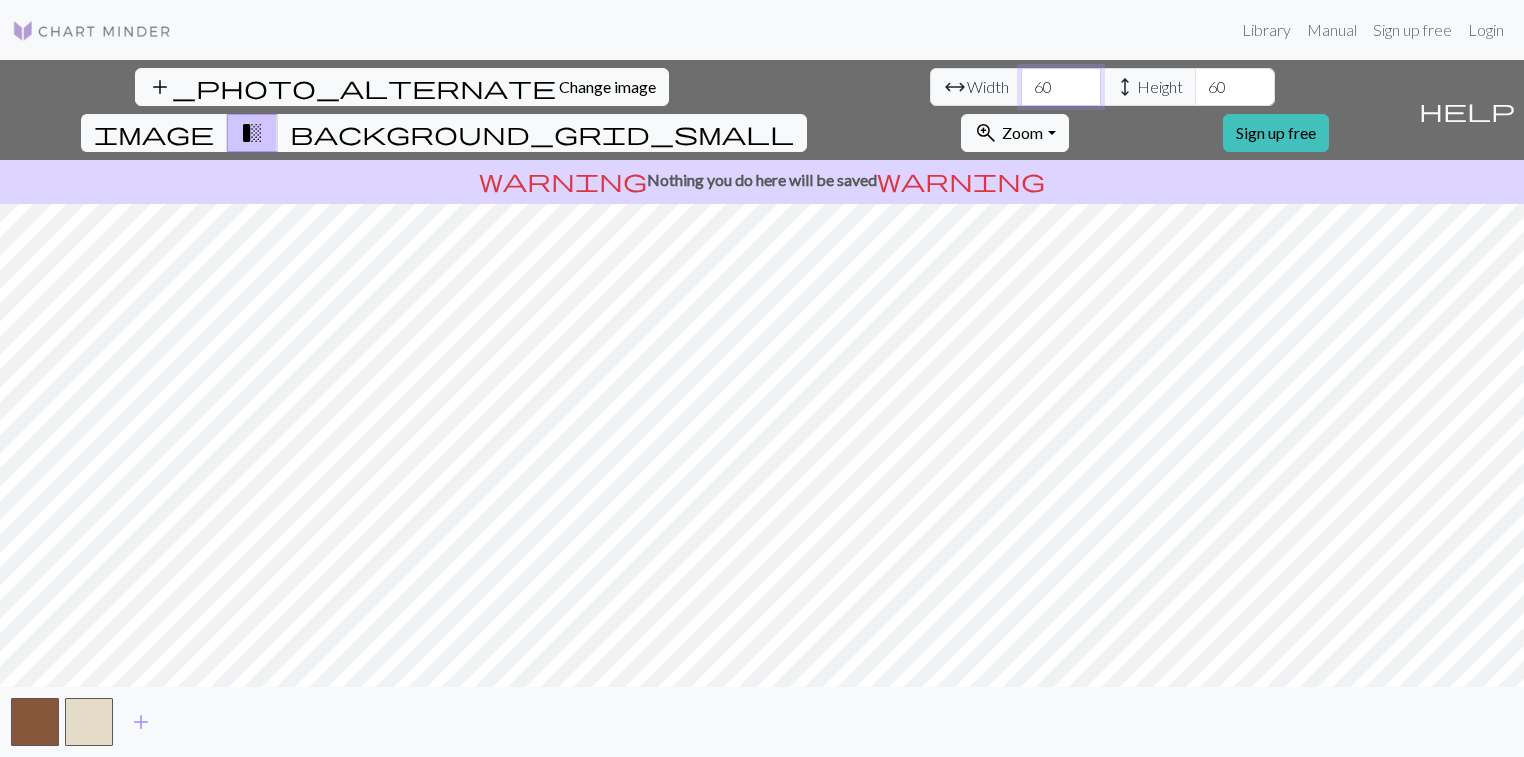 type on "60" 